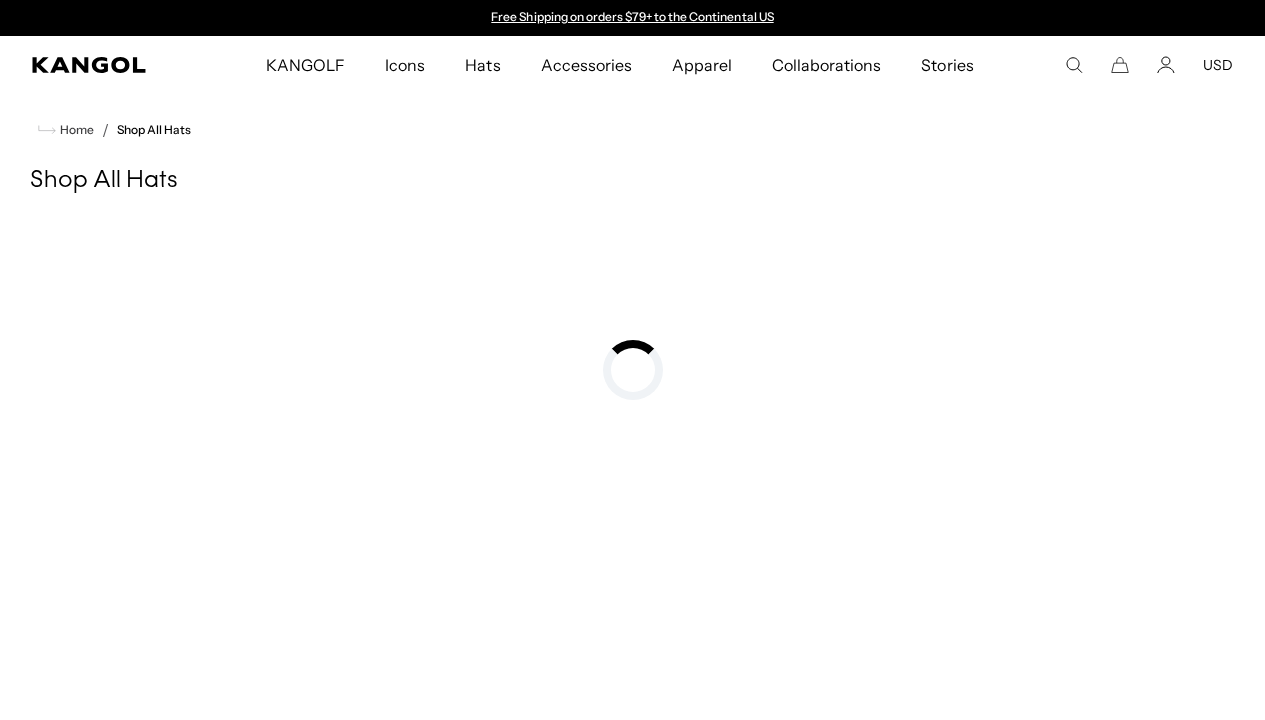 scroll, scrollTop: 0, scrollLeft: 0, axis: both 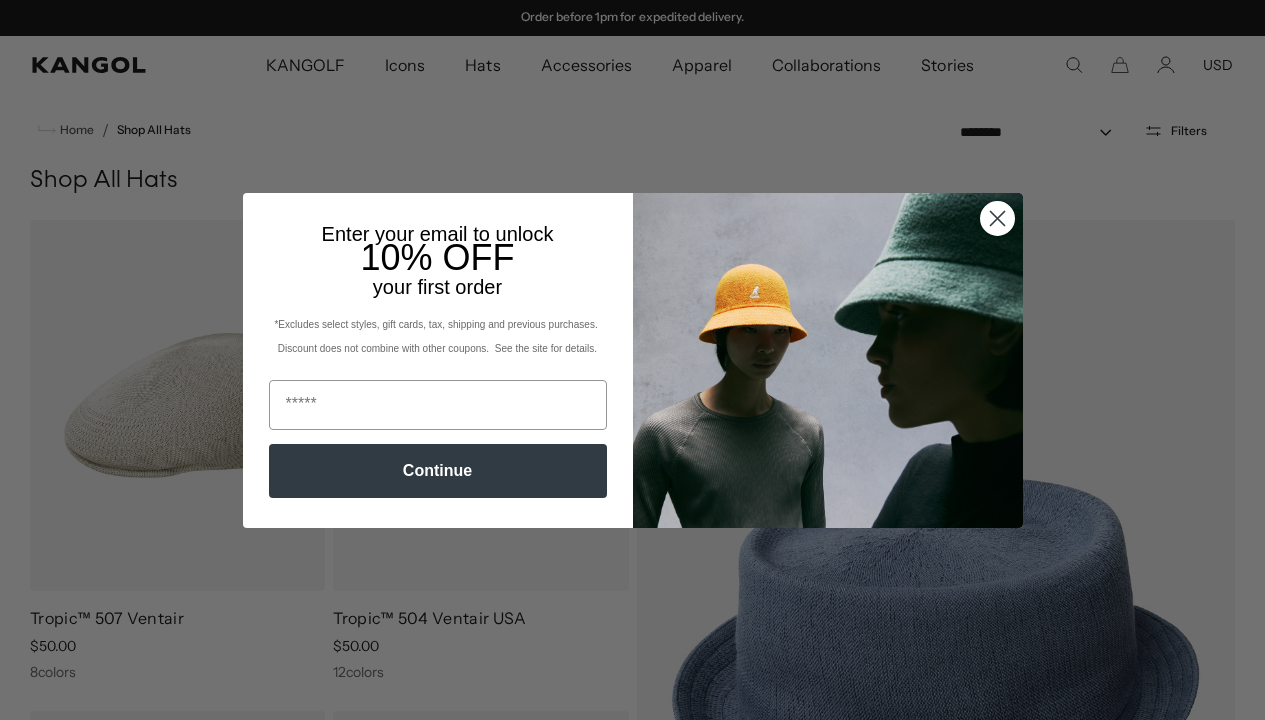 click 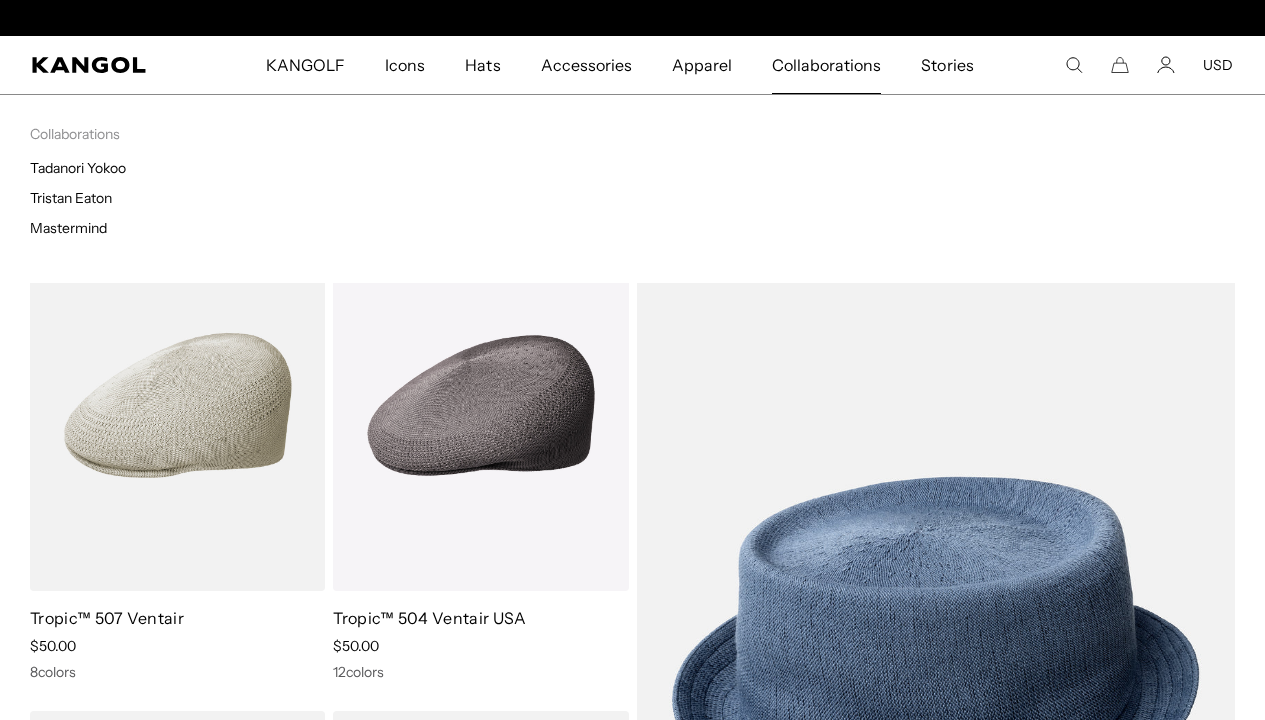 scroll, scrollTop: 0, scrollLeft: 0, axis: both 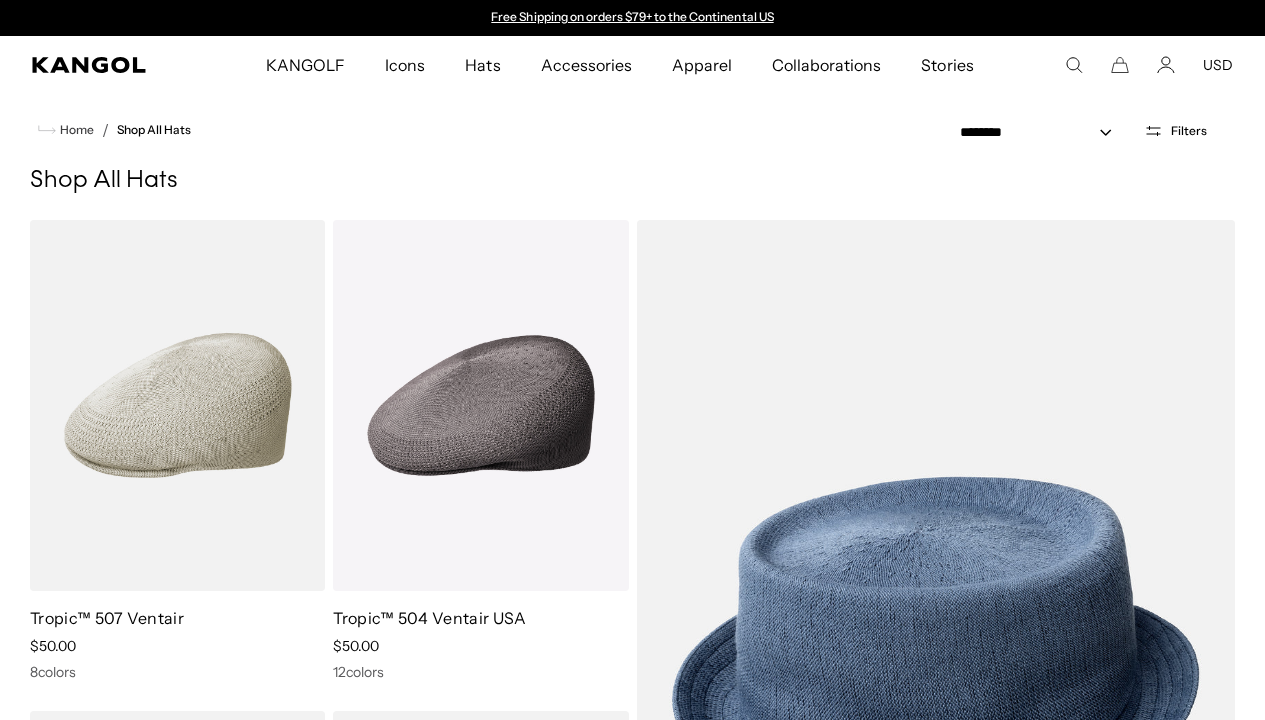 click 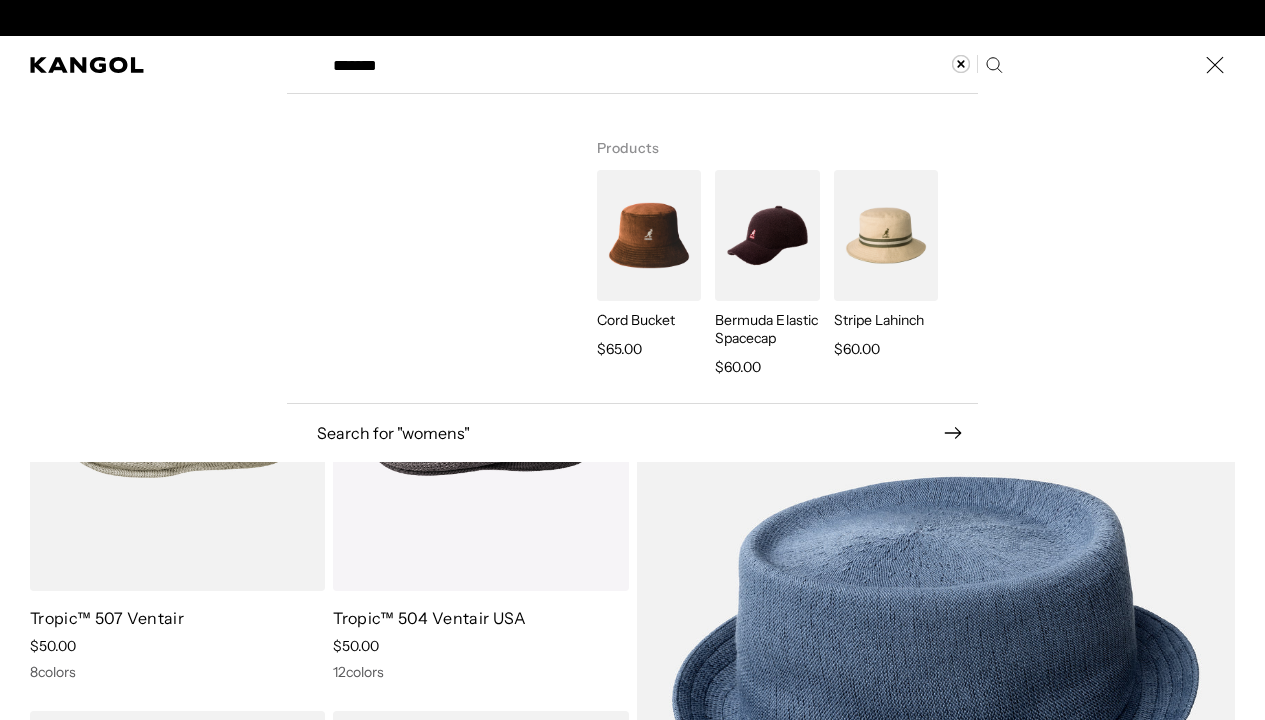 scroll, scrollTop: 0, scrollLeft: 0, axis: both 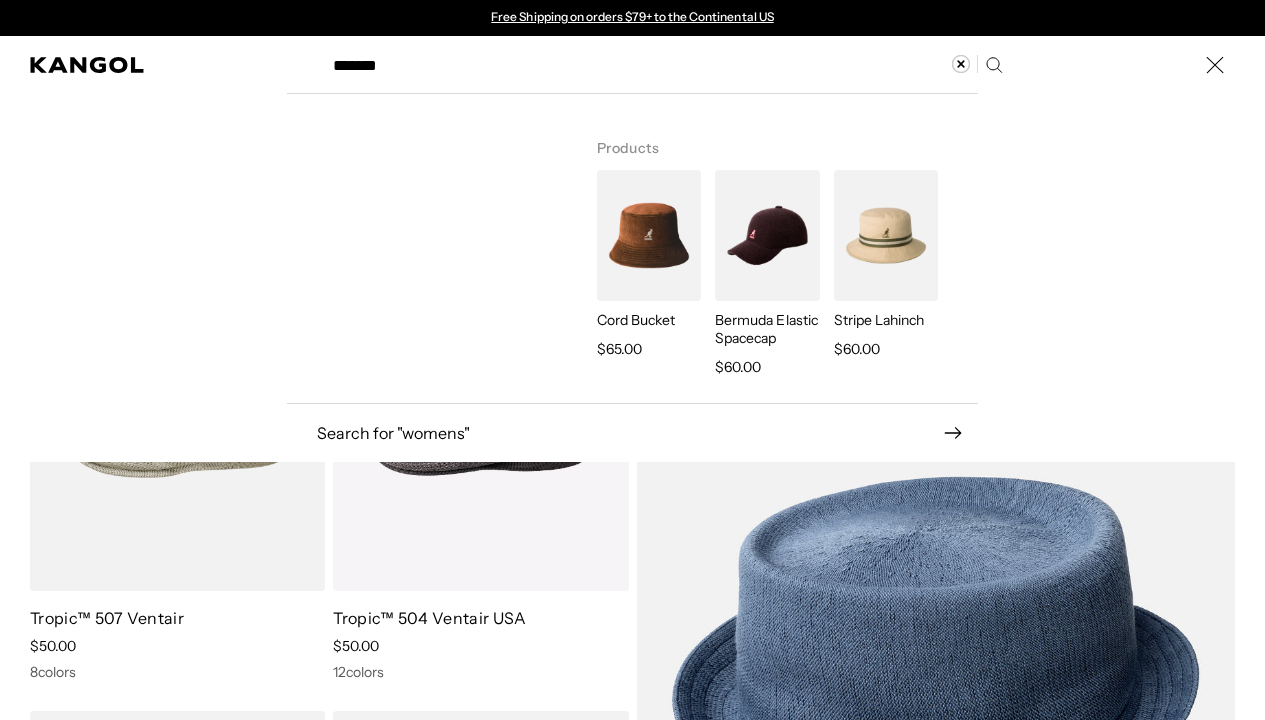 type on "******" 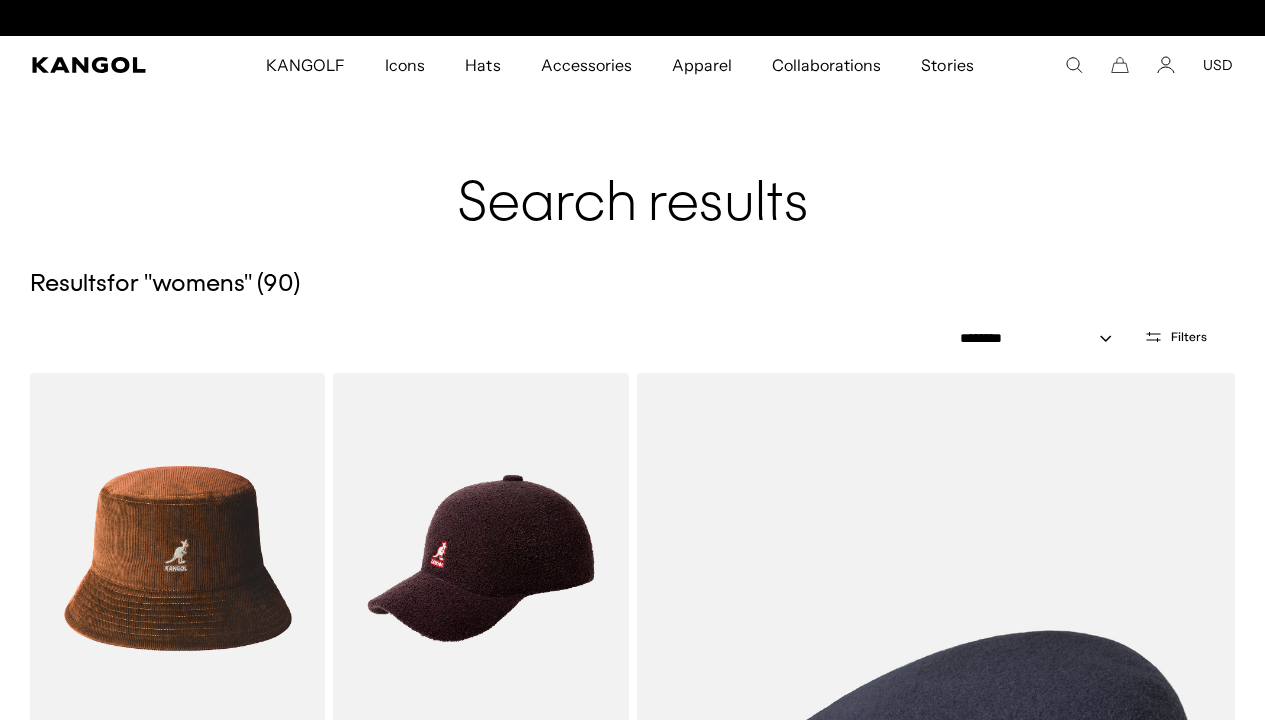scroll, scrollTop: 0, scrollLeft: 412, axis: horizontal 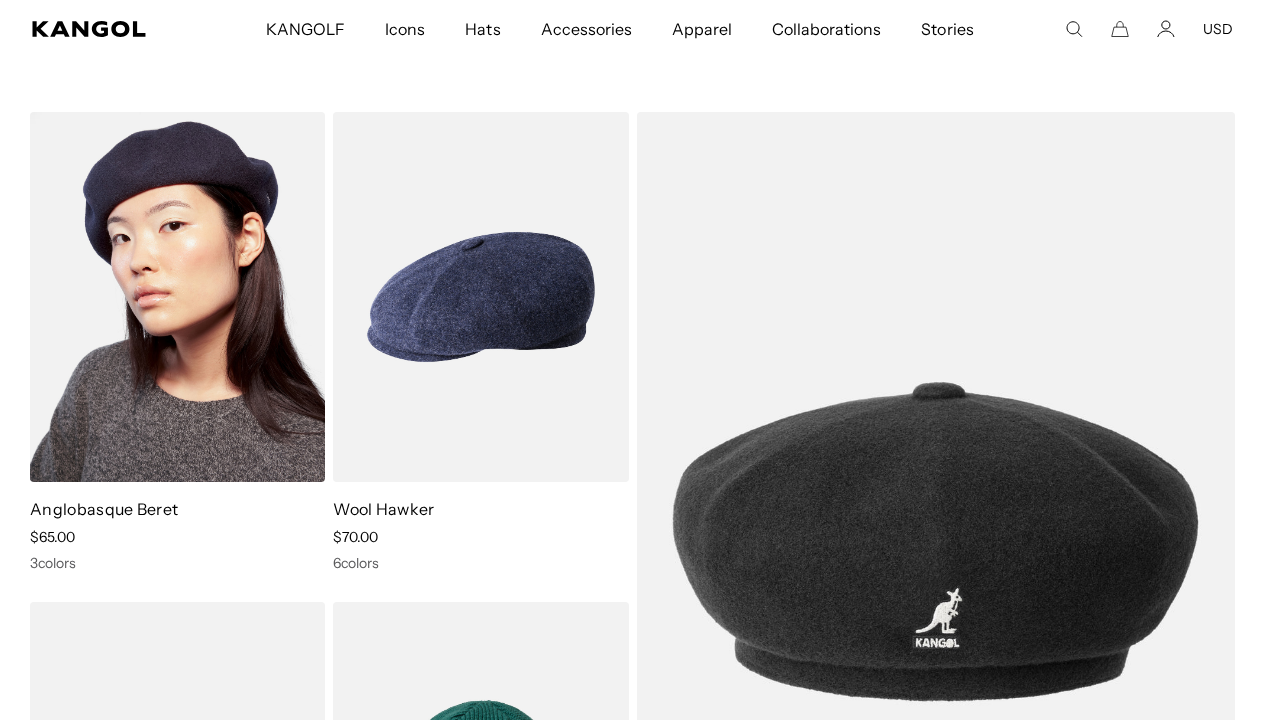 click at bounding box center (177, 297) 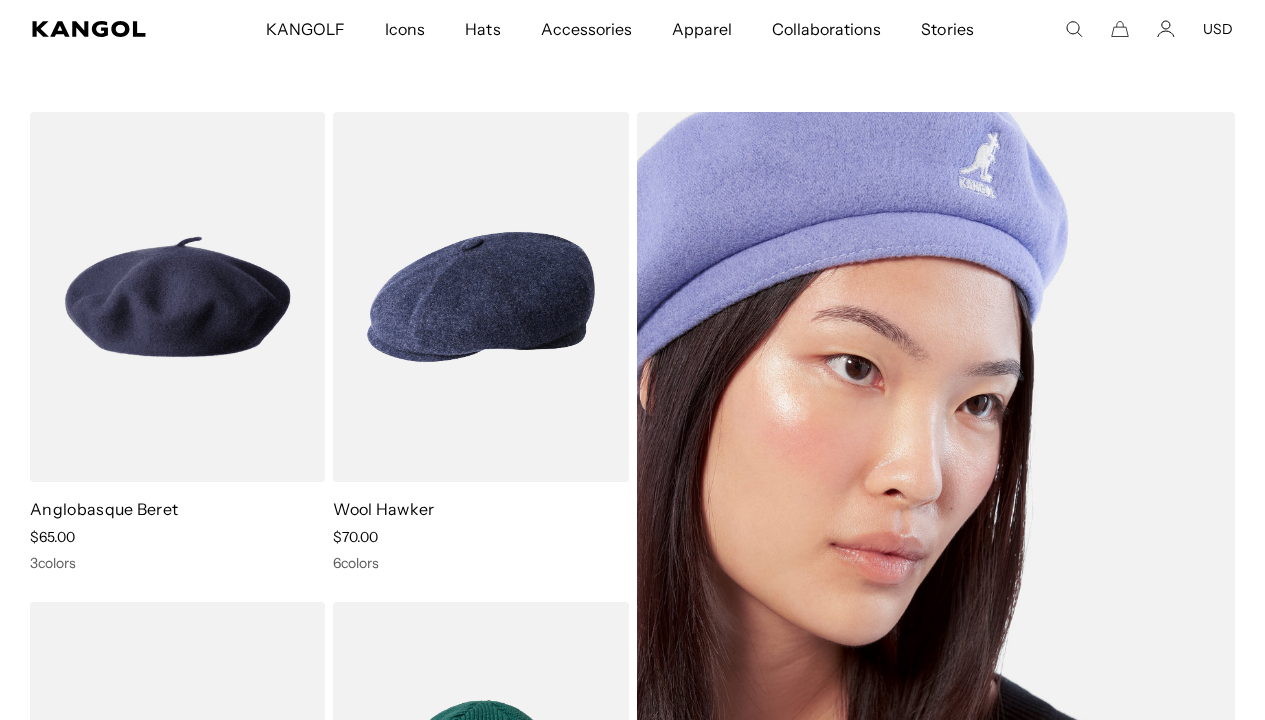 scroll, scrollTop: 0, scrollLeft: 412, axis: horizontal 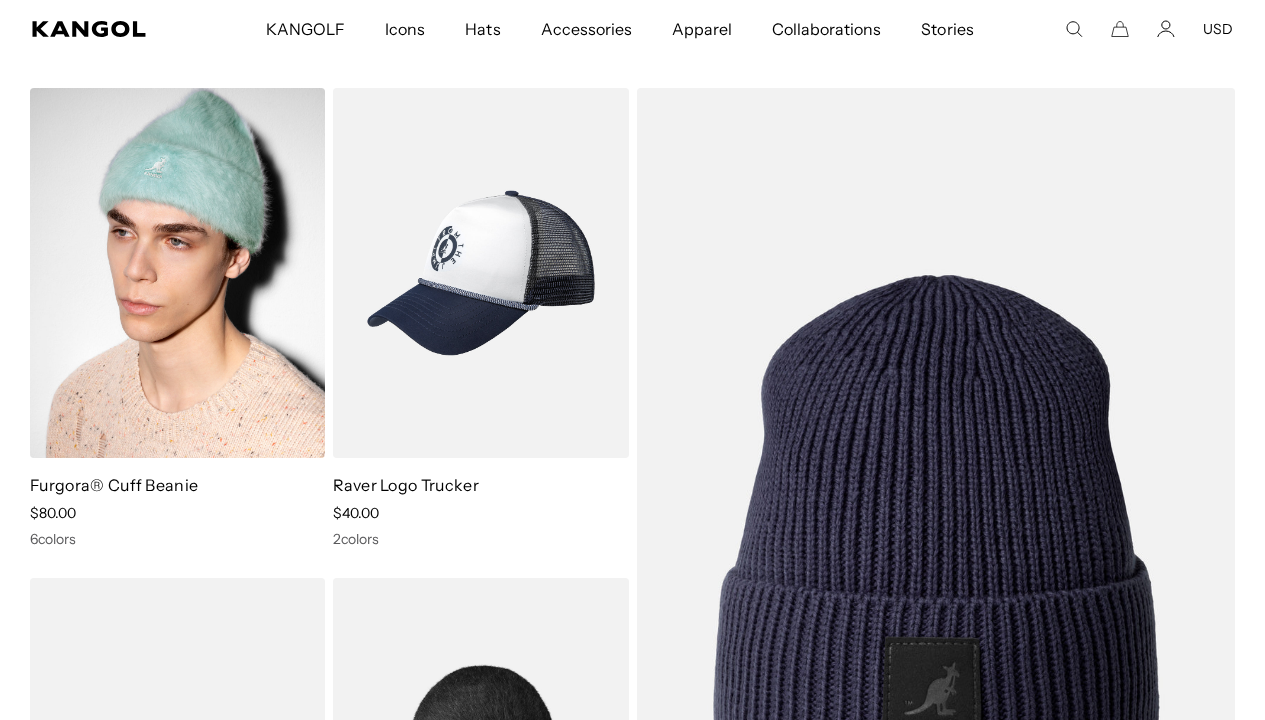 click at bounding box center (177, 273) 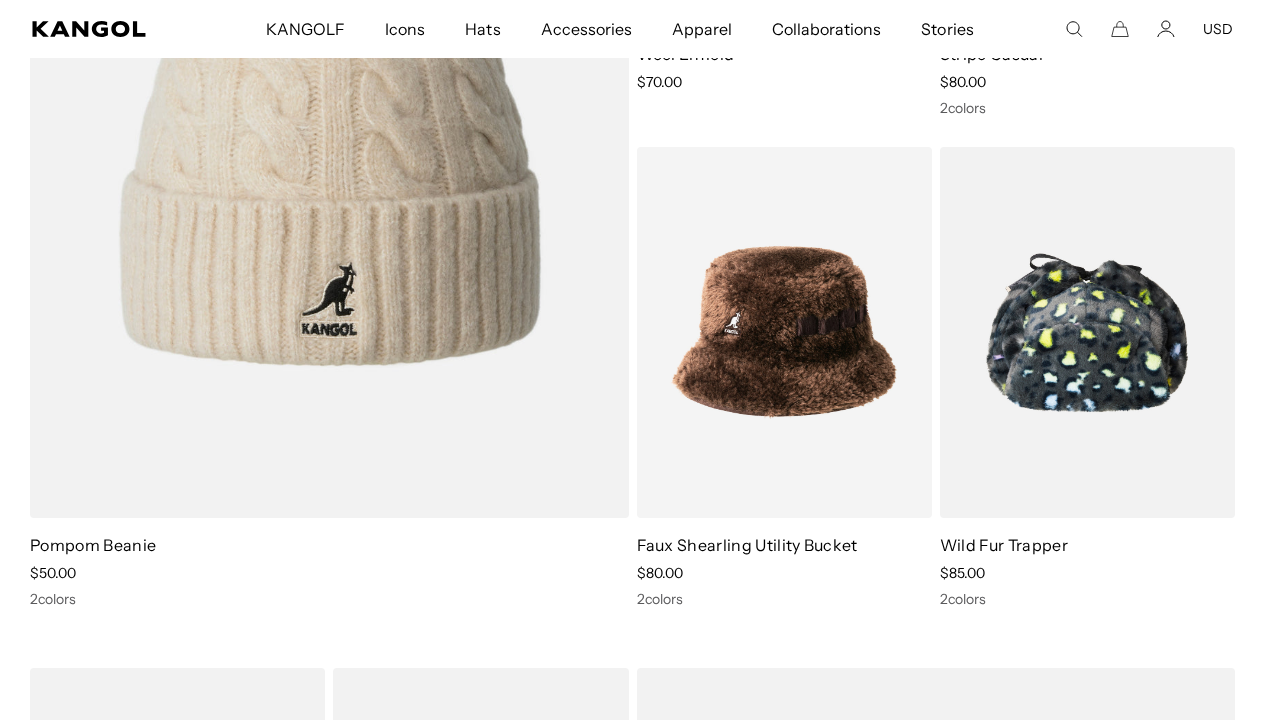 scroll, scrollTop: 0, scrollLeft: 0, axis: both 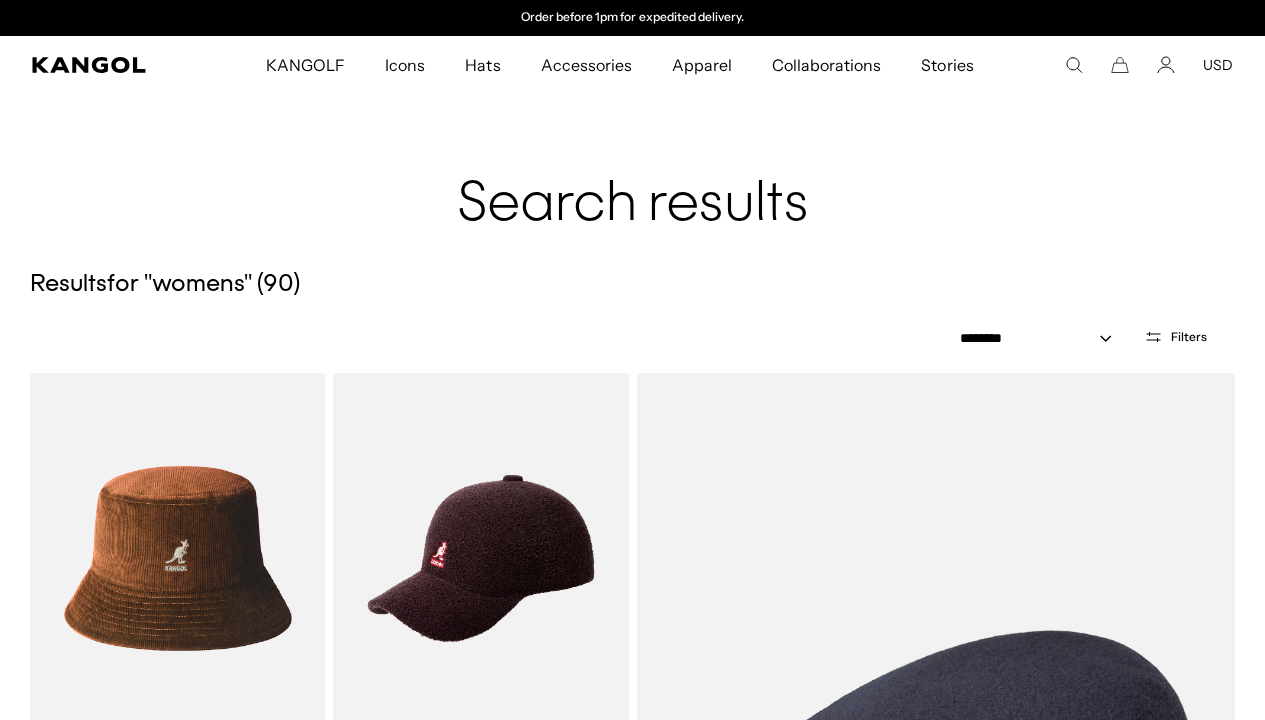 click 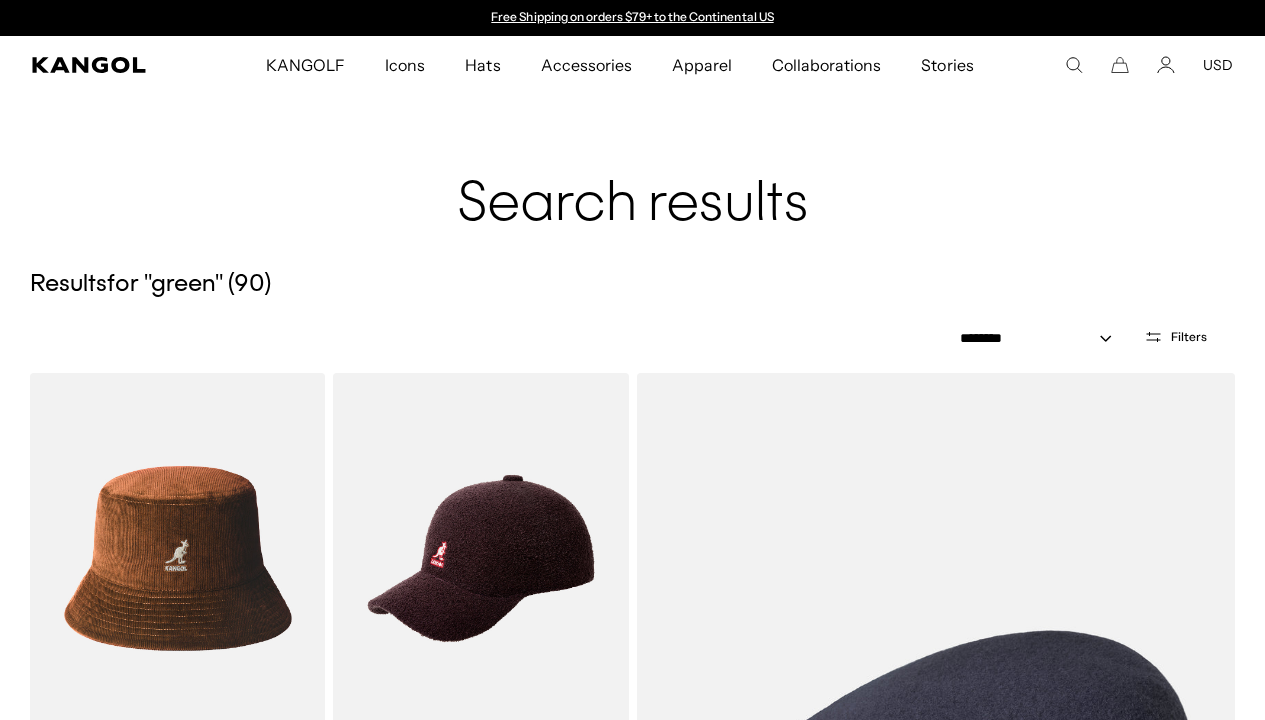 type on "*****" 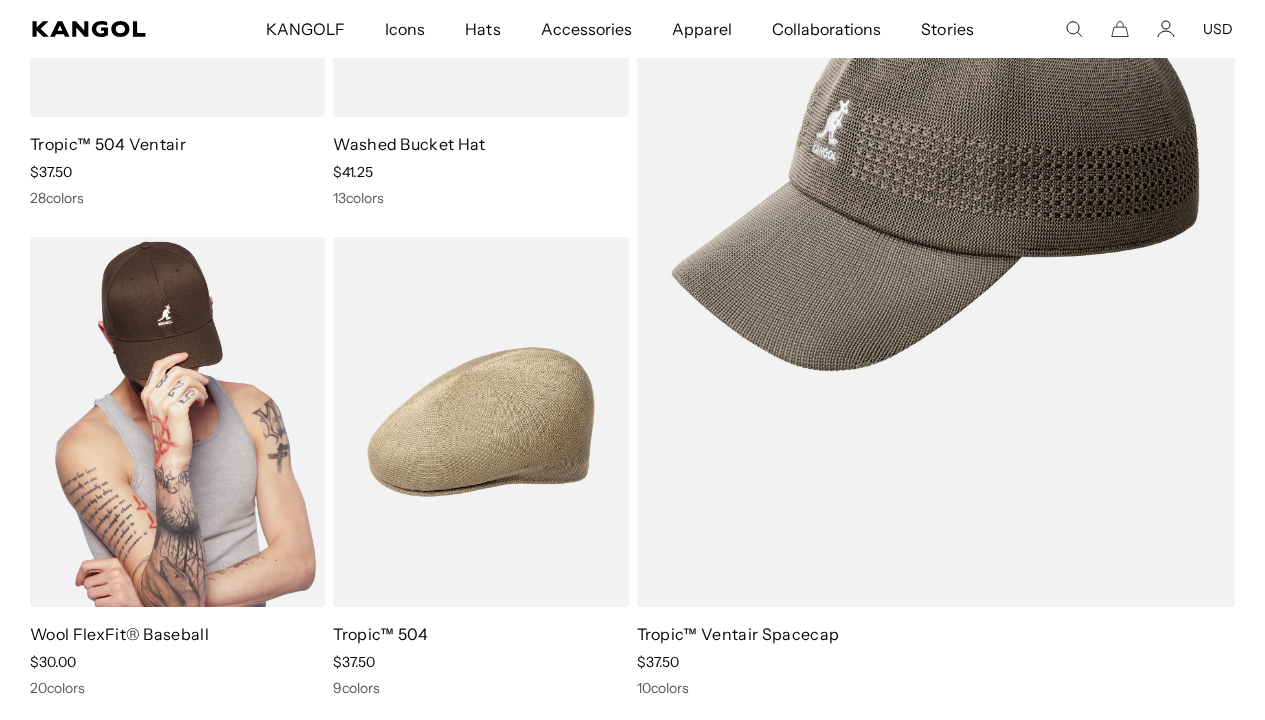 click on "Wool FlexFit® Baseball" at bounding box center (119, 634) 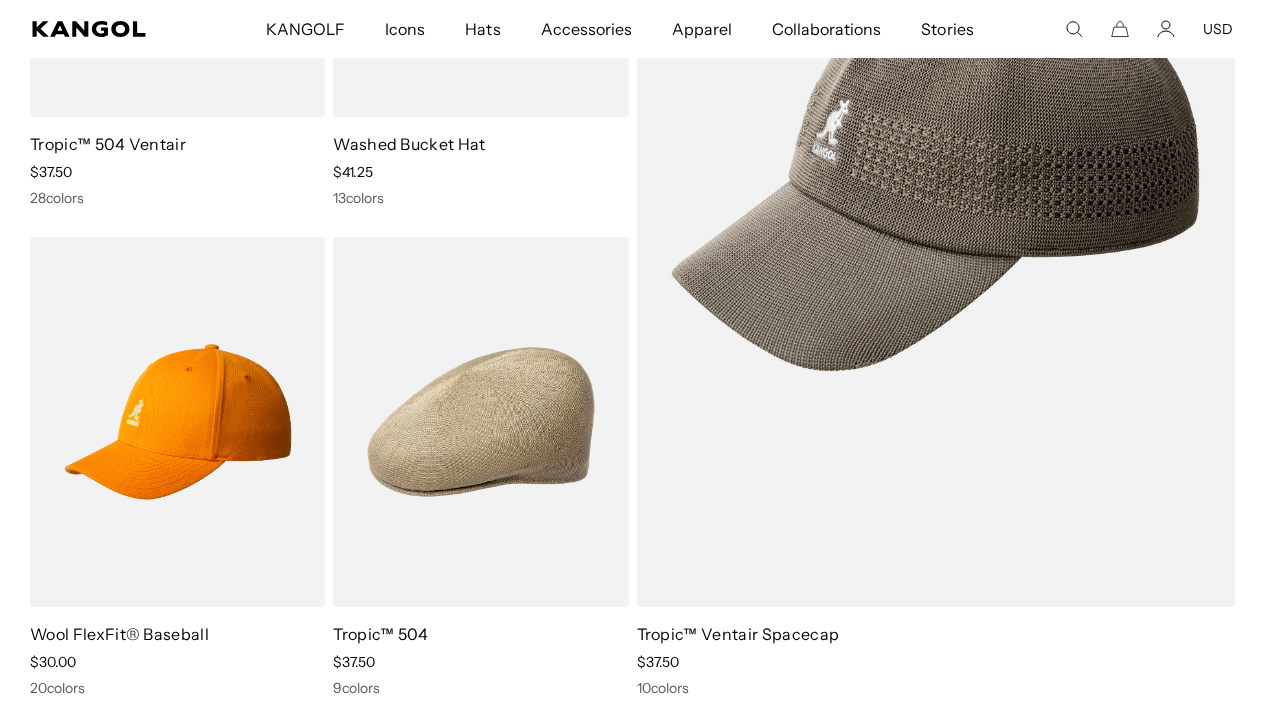 scroll, scrollTop: 0, scrollLeft: 0, axis: both 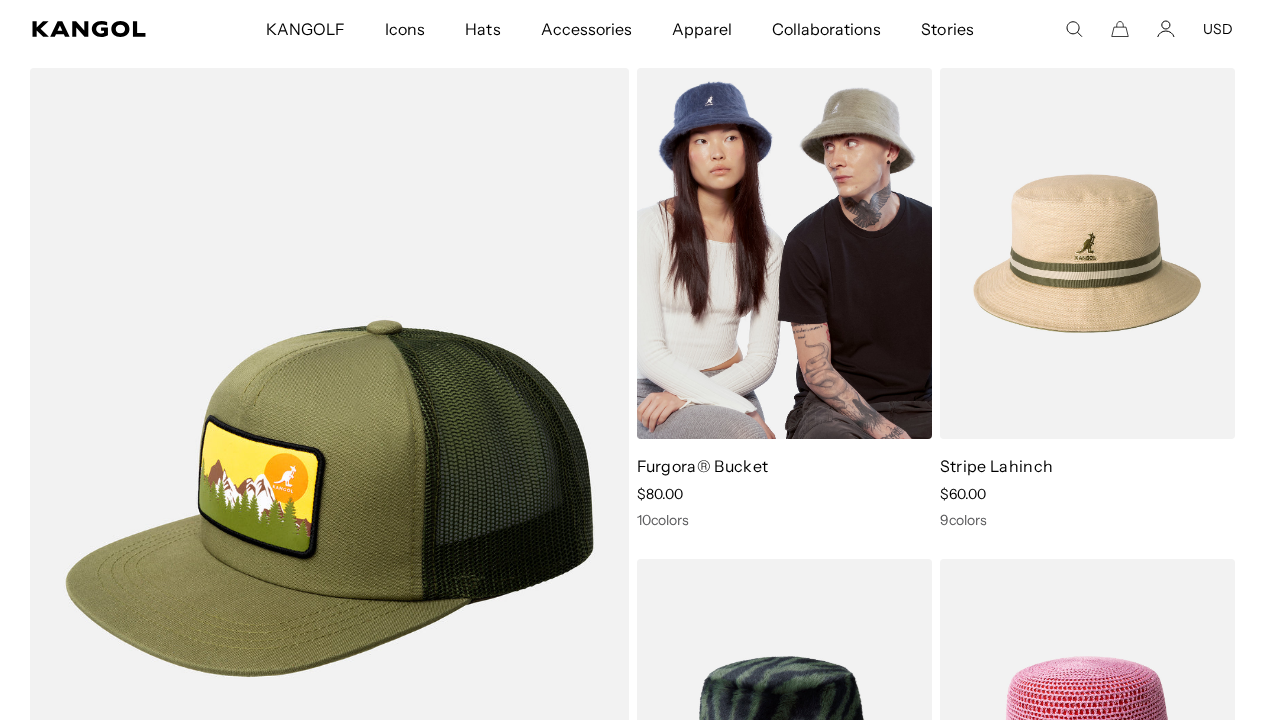 click on "10  colors" at bounding box center [784, 520] 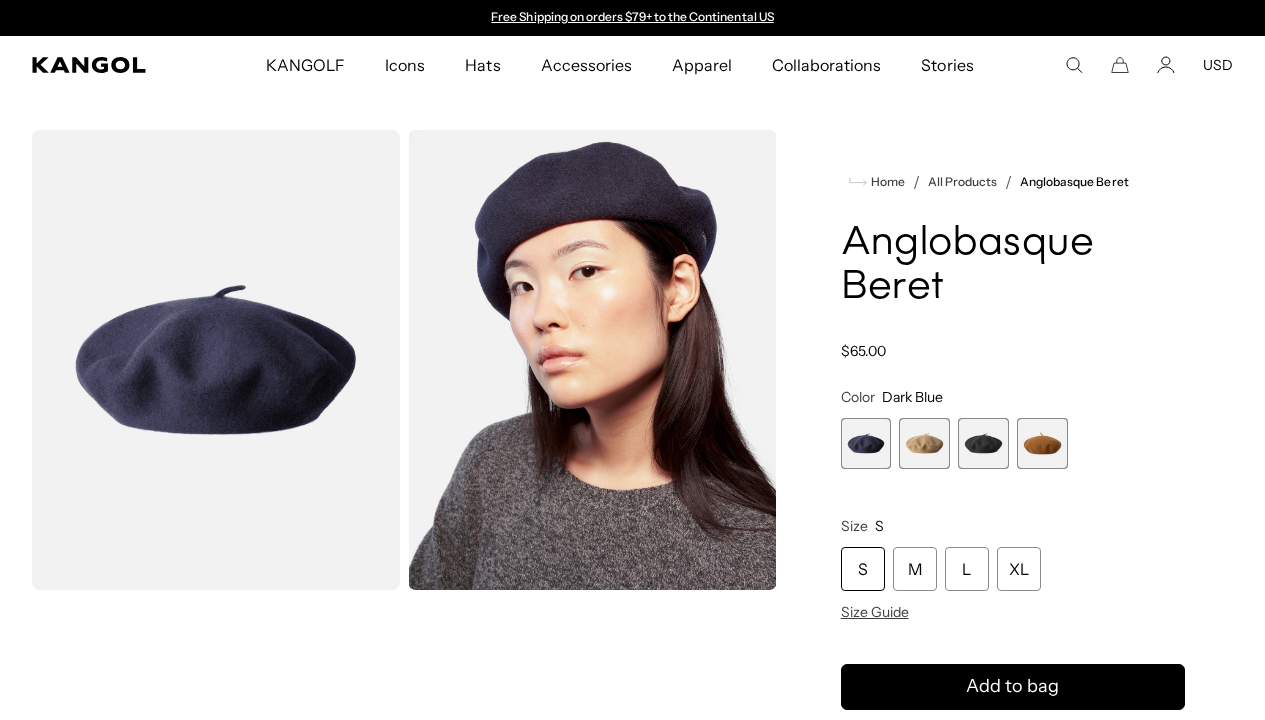 scroll, scrollTop: 0, scrollLeft: 0, axis: both 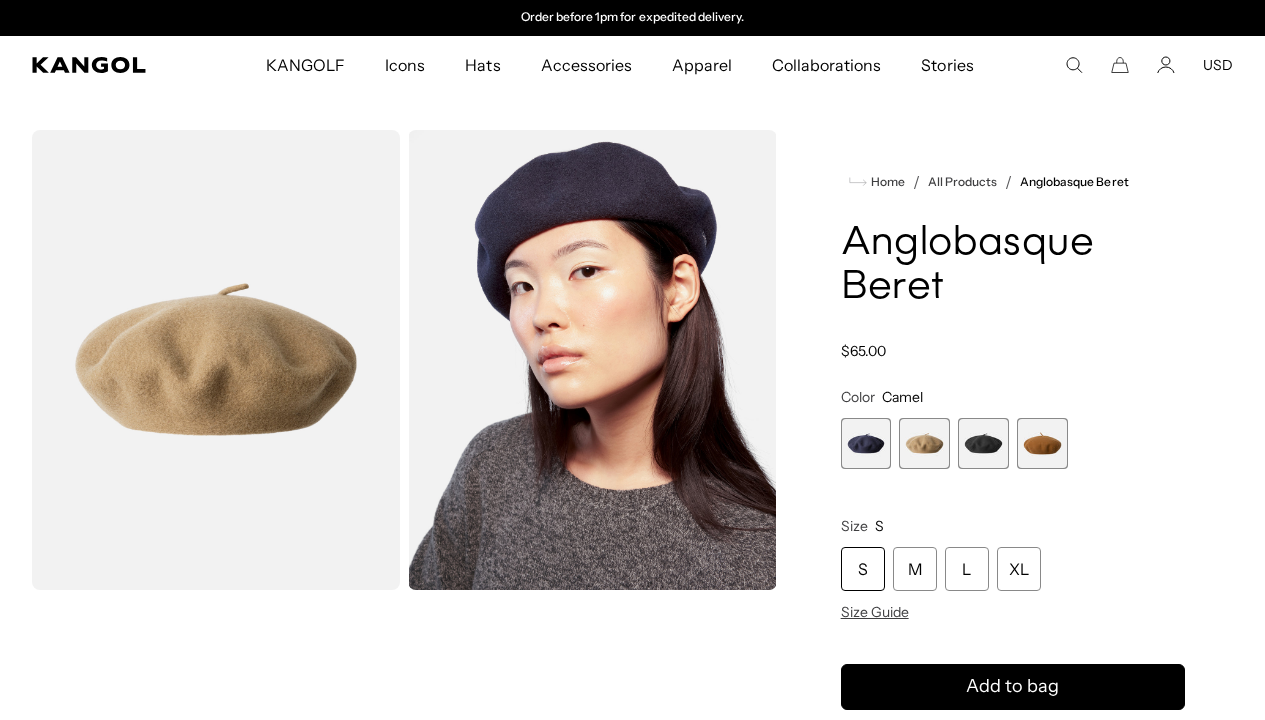 click at bounding box center [983, 443] 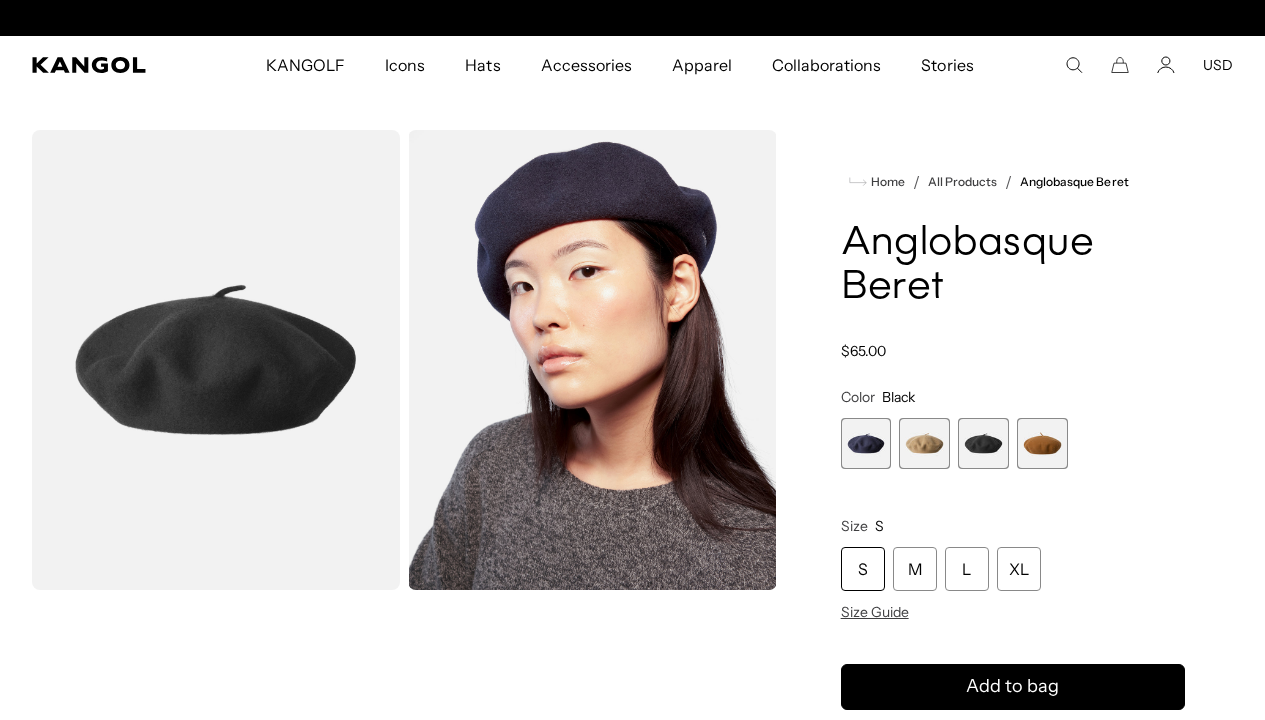 click at bounding box center (1042, 443) 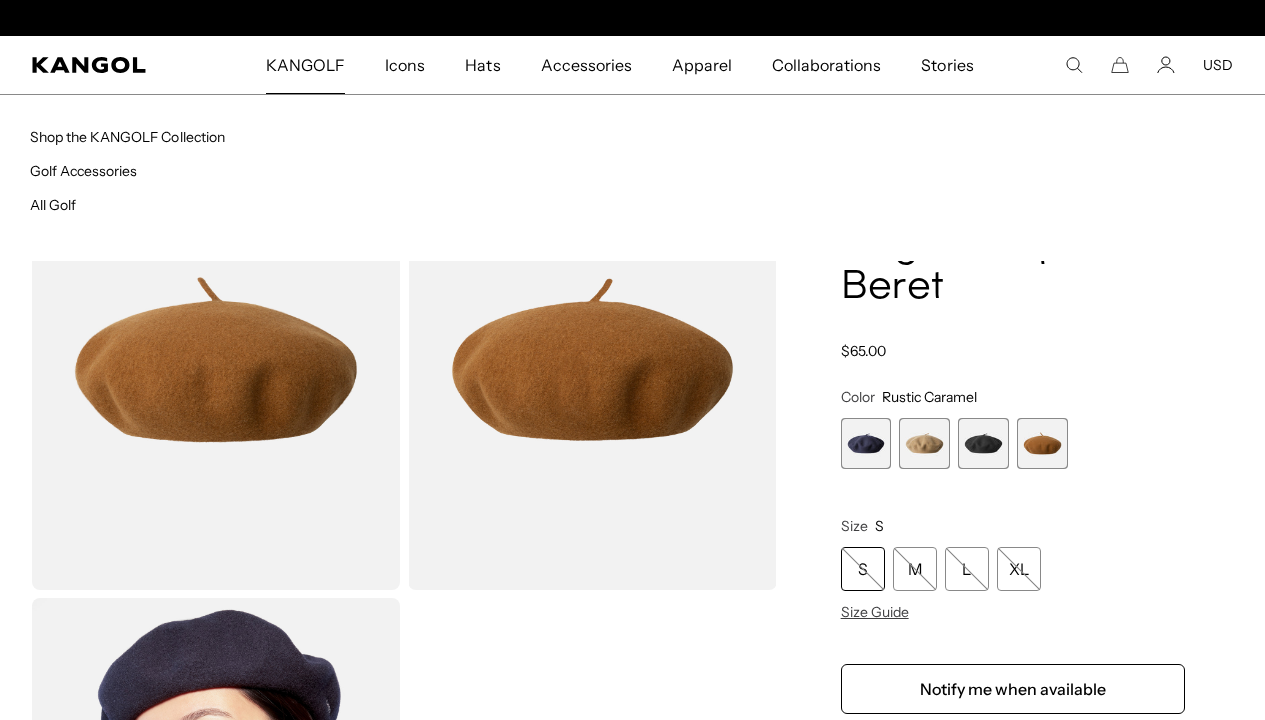 scroll, scrollTop: 0, scrollLeft: 412, axis: horizontal 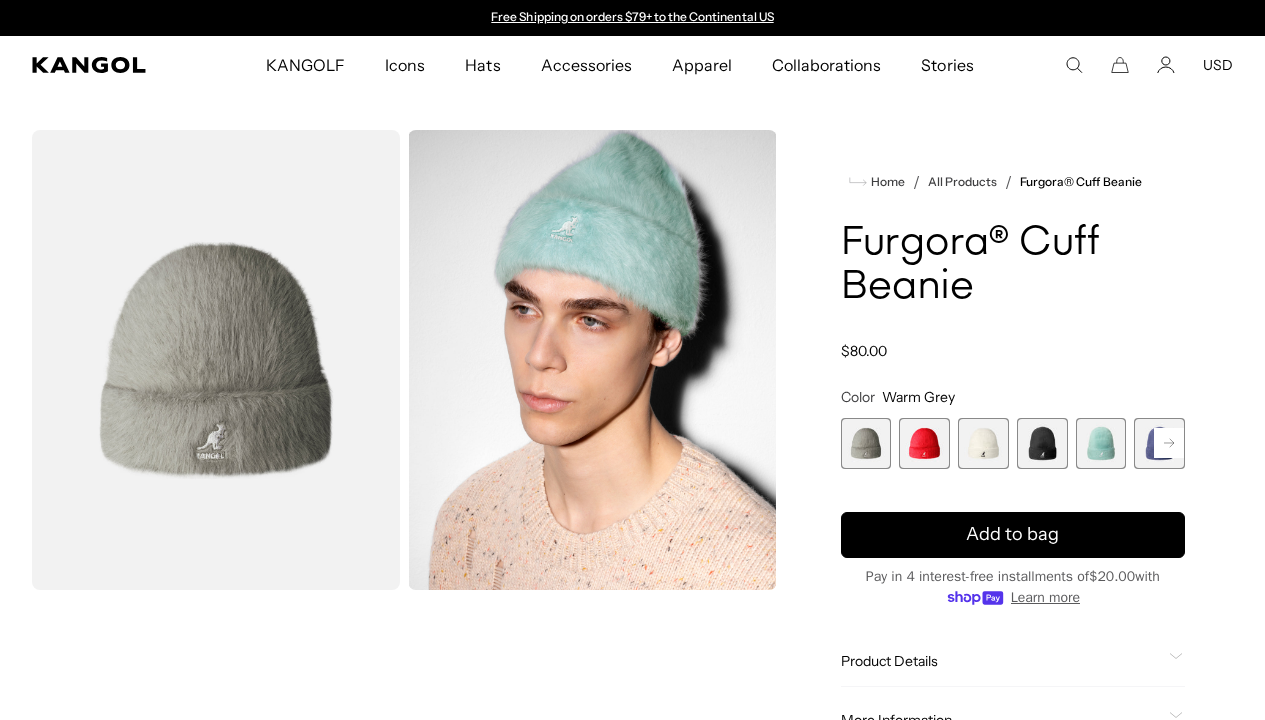 click at bounding box center (1101, 443) 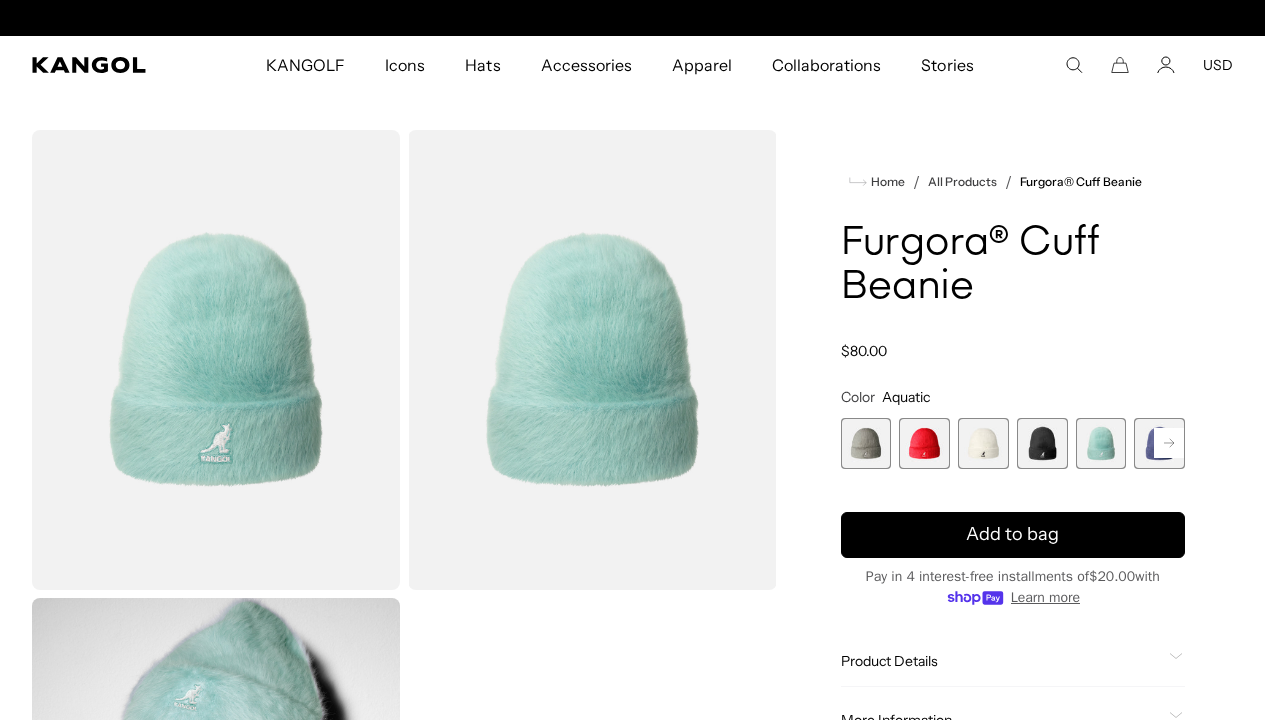 scroll, scrollTop: 0, scrollLeft: 0, axis: both 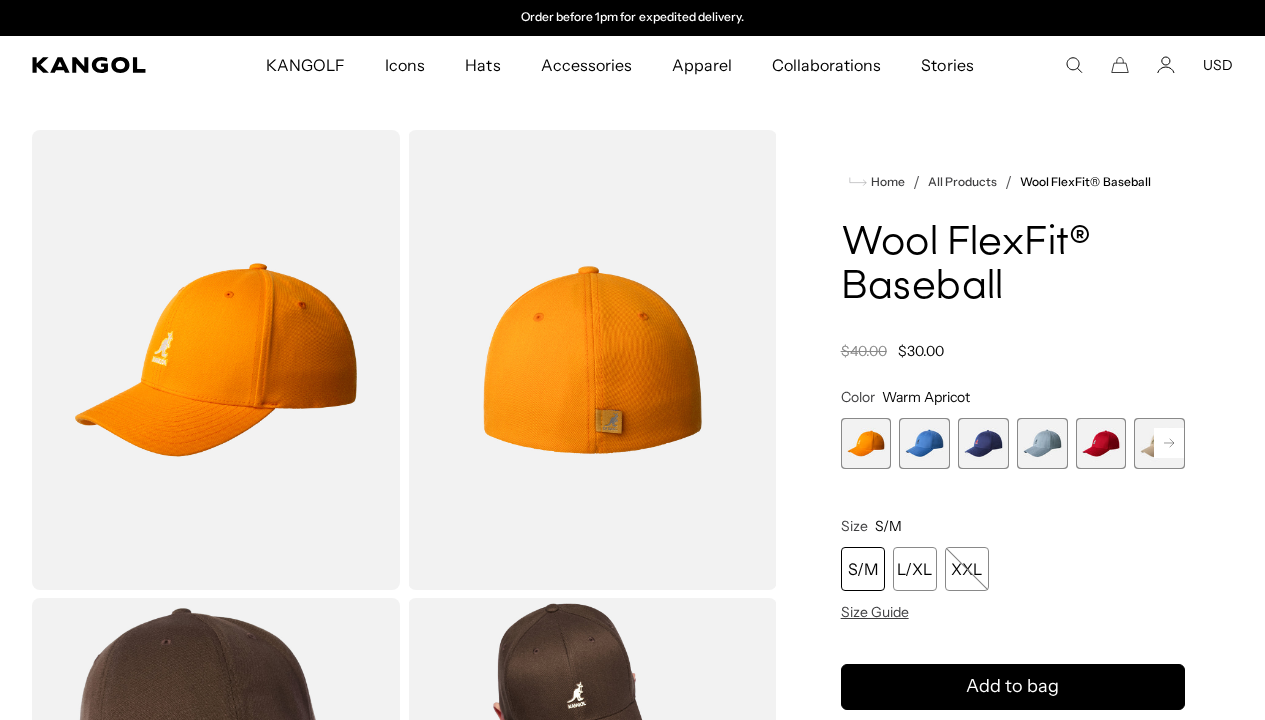 click 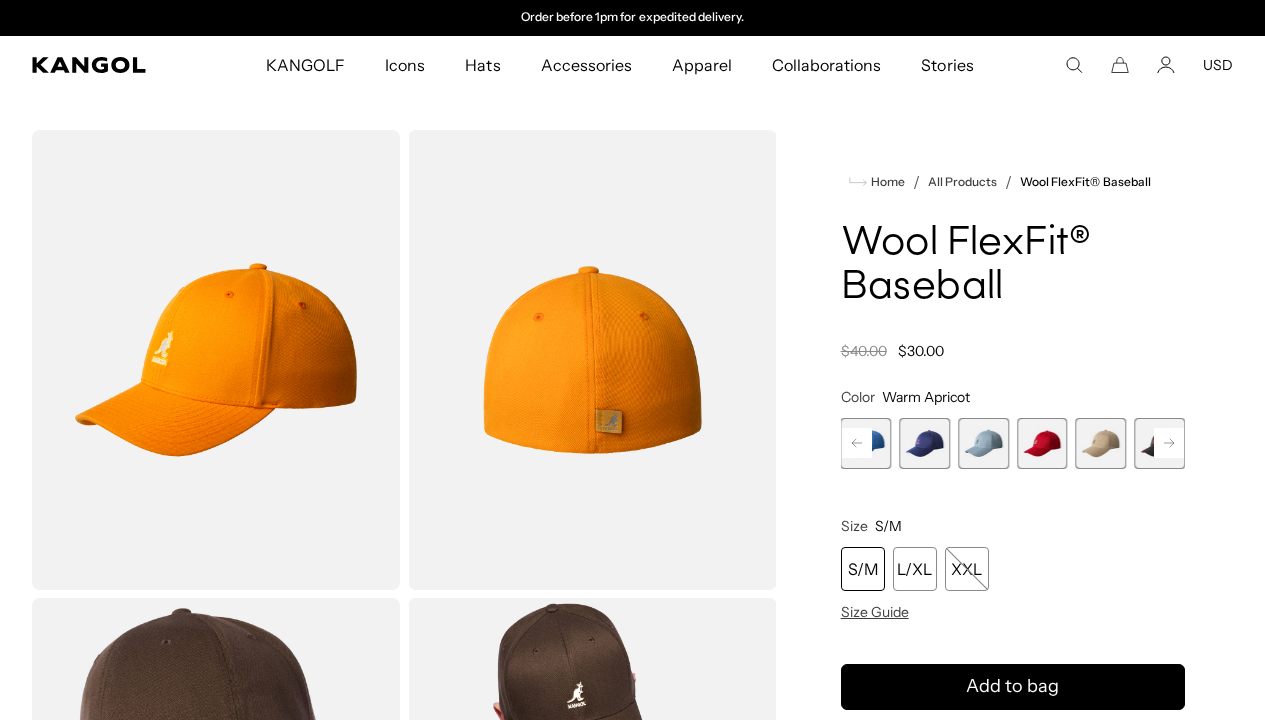 click 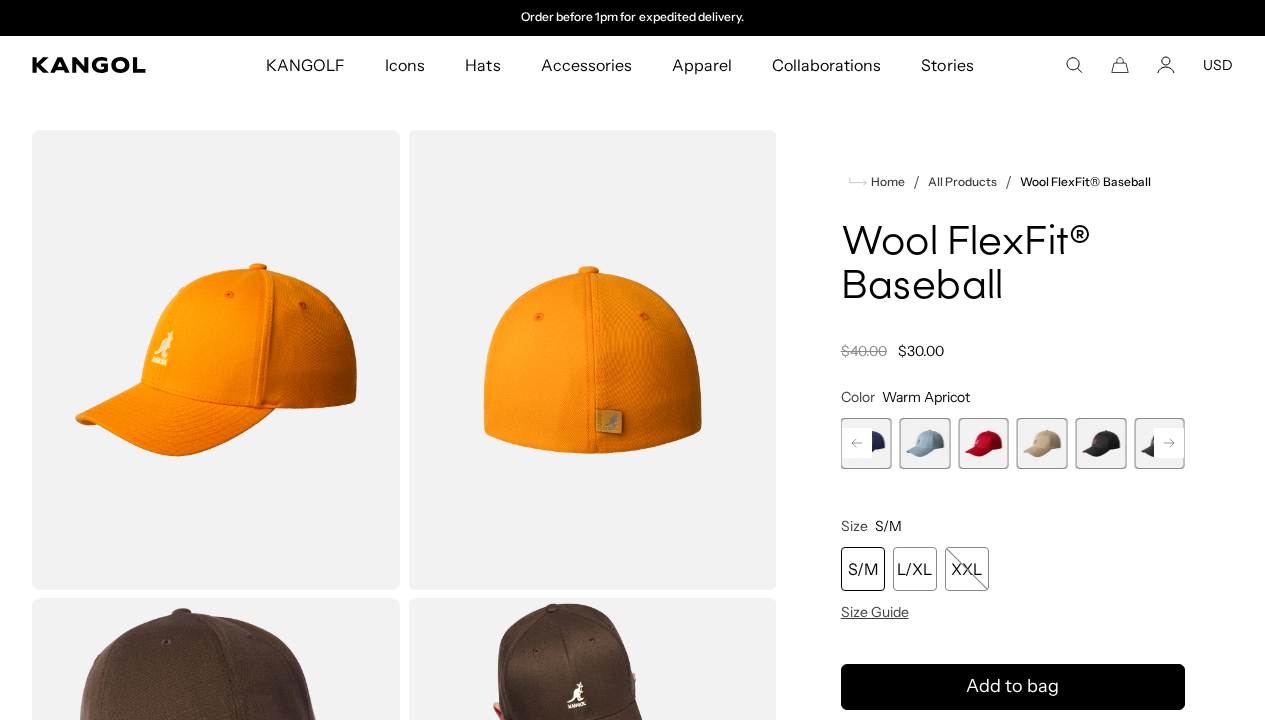 click 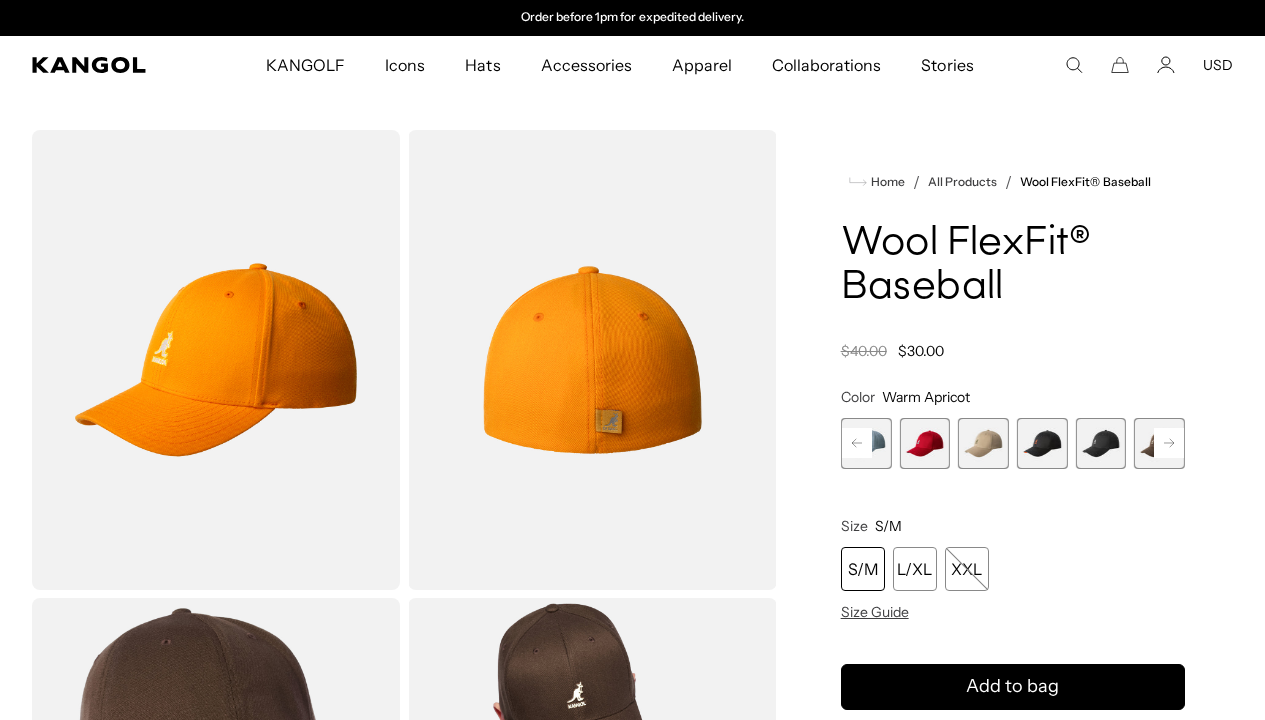 click 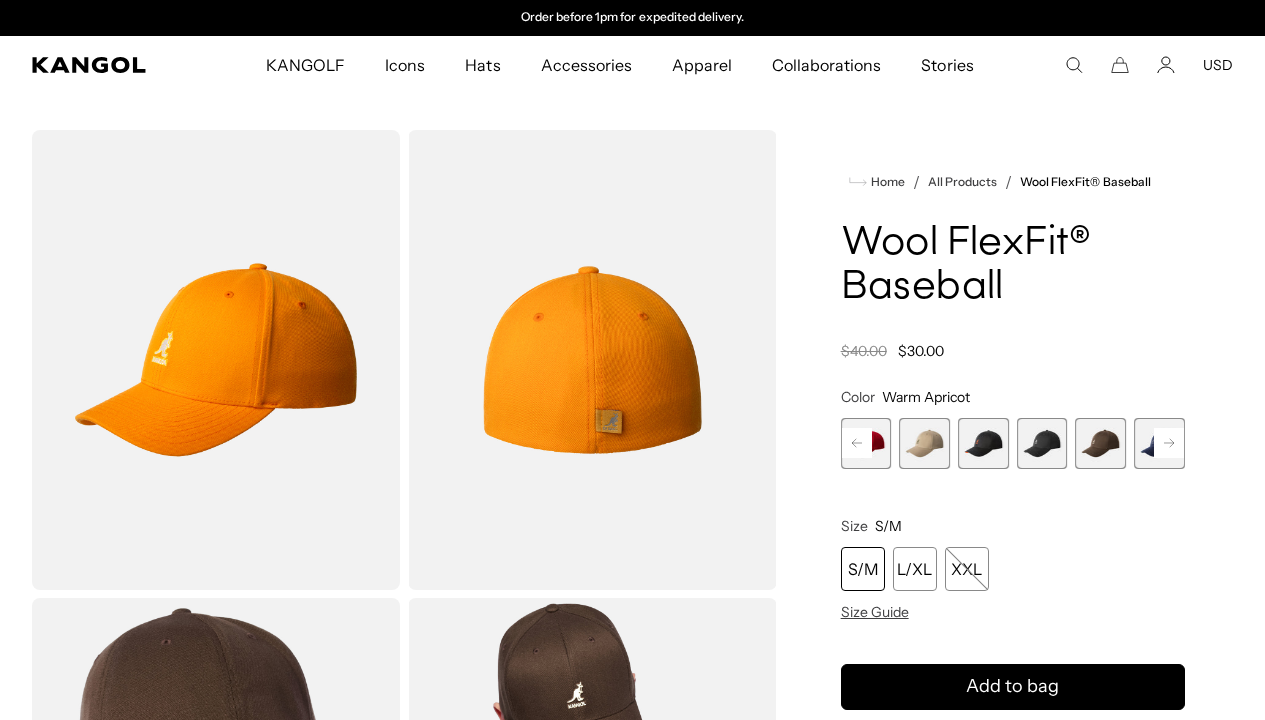 click 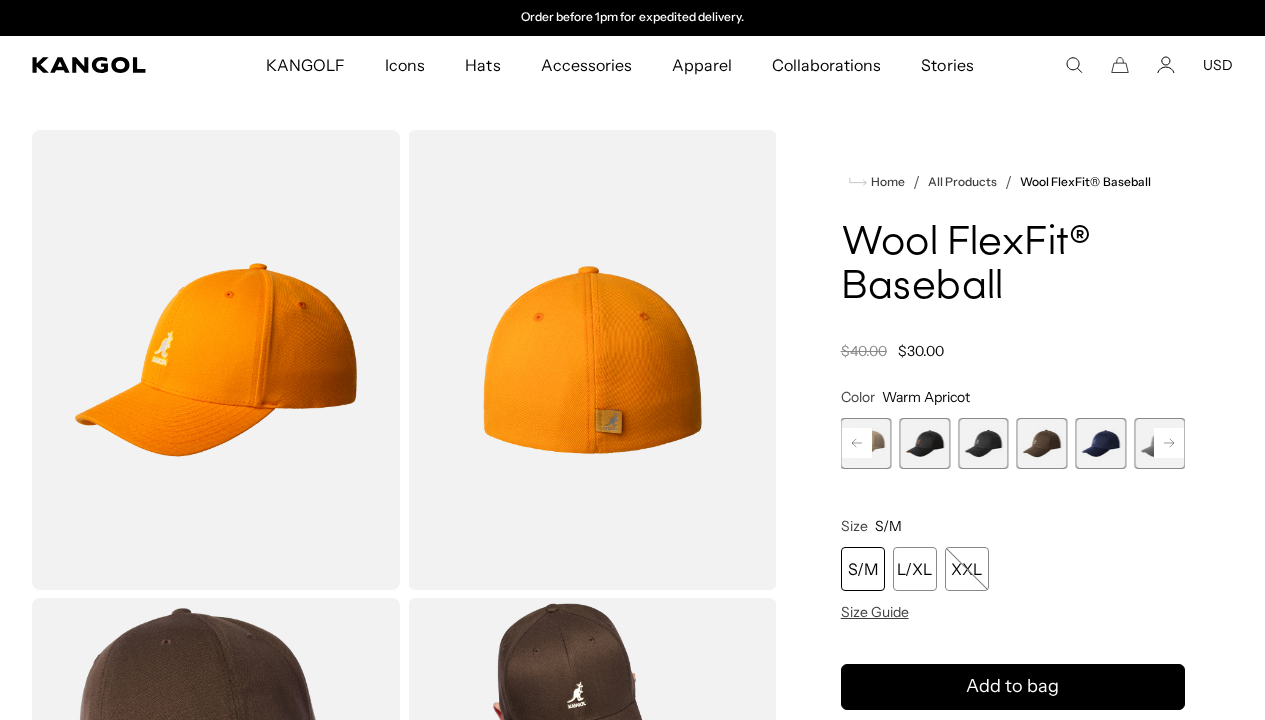 click 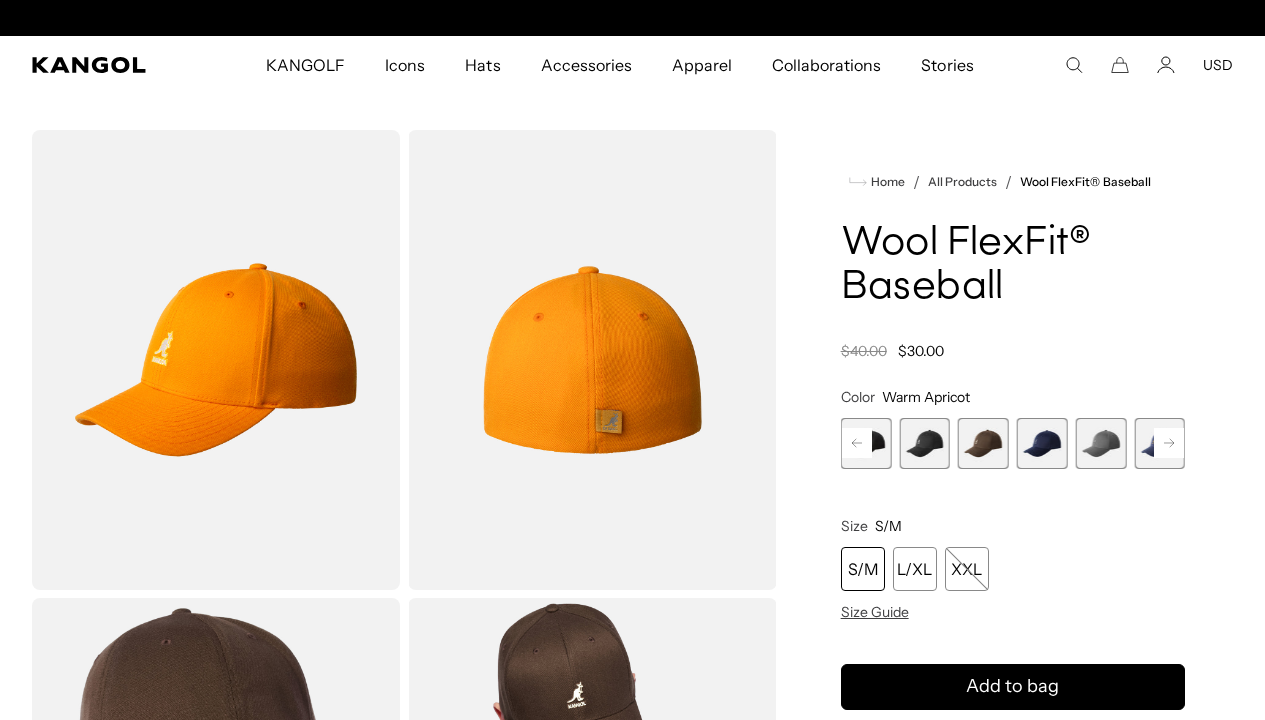 scroll, scrollTop: 0, scrollLeft: 0, axis: both 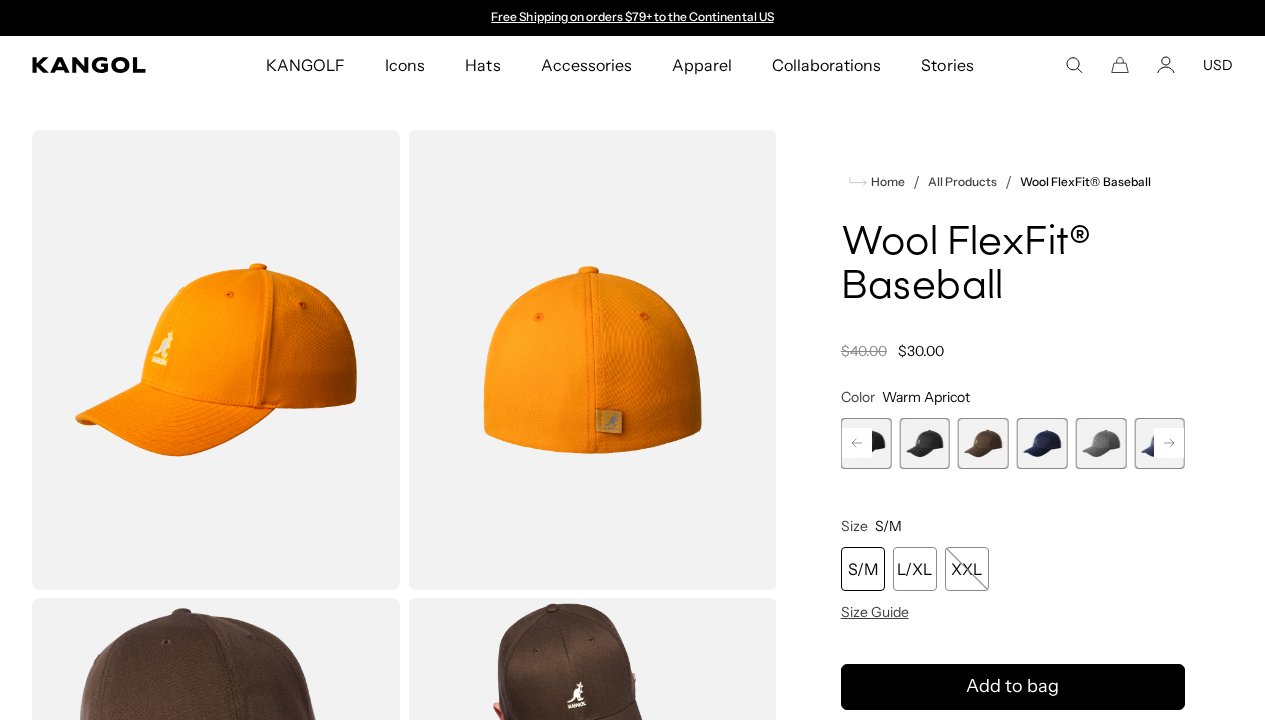 click 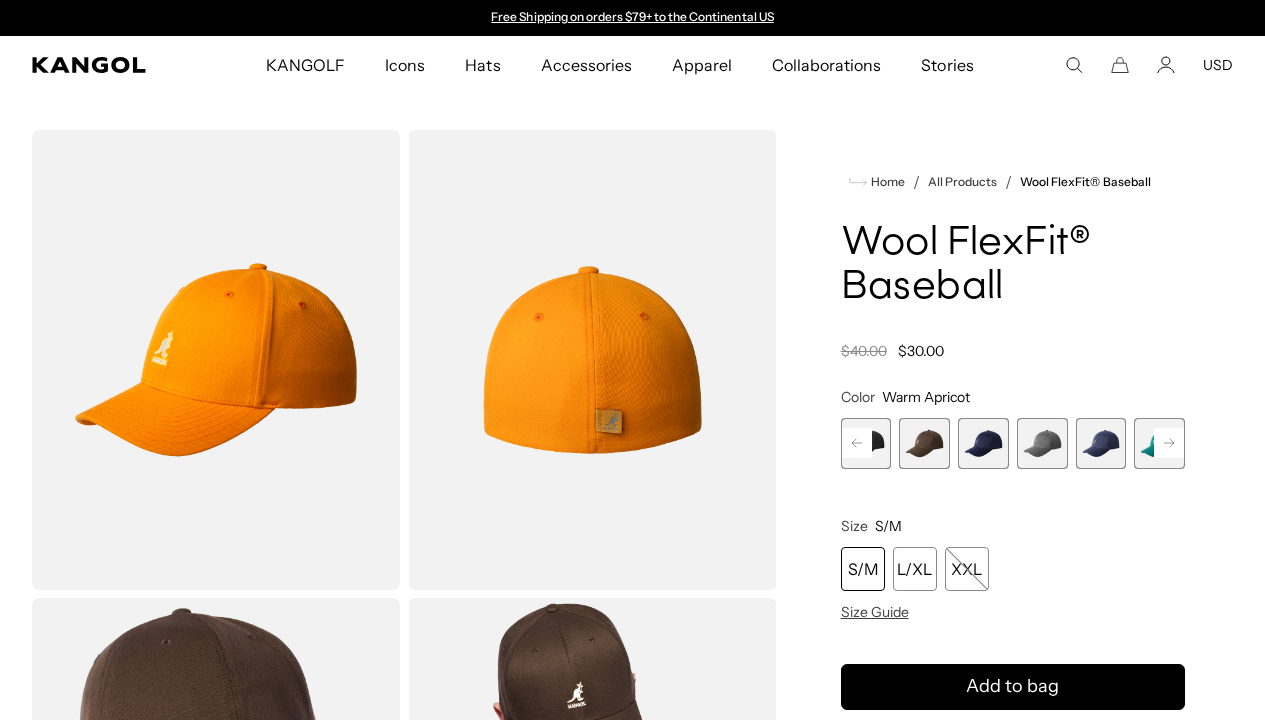 click 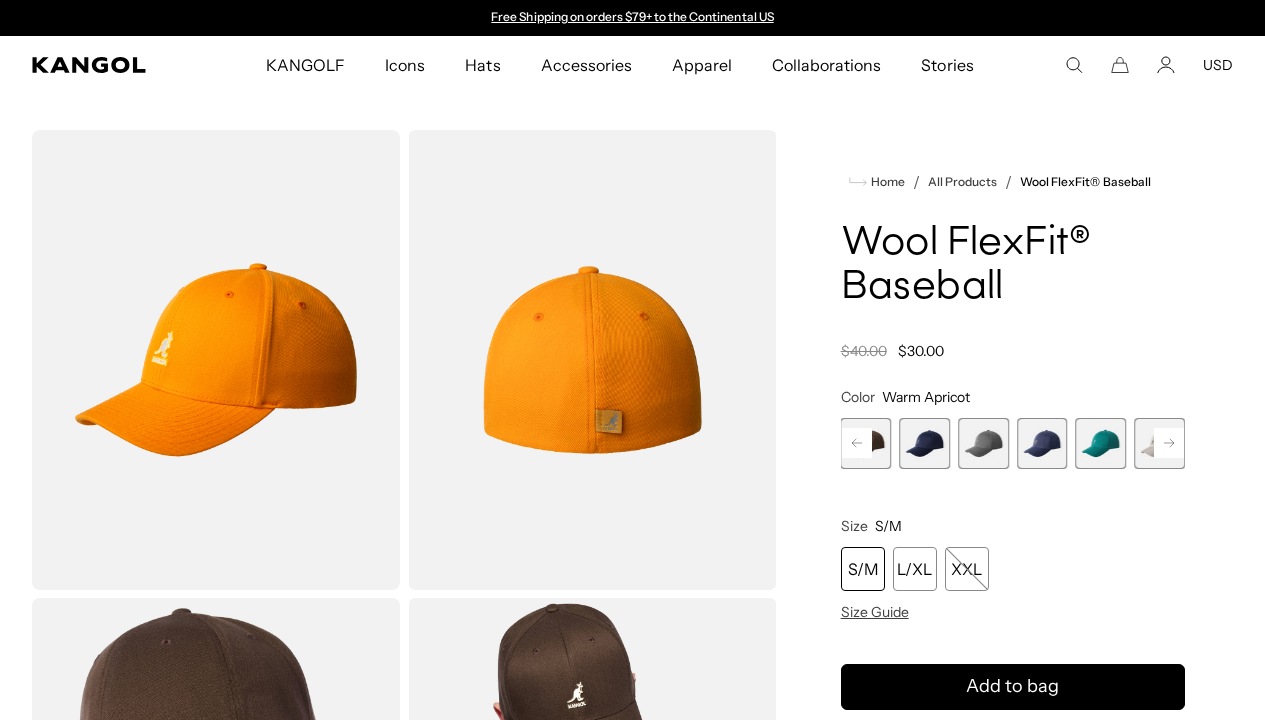 click 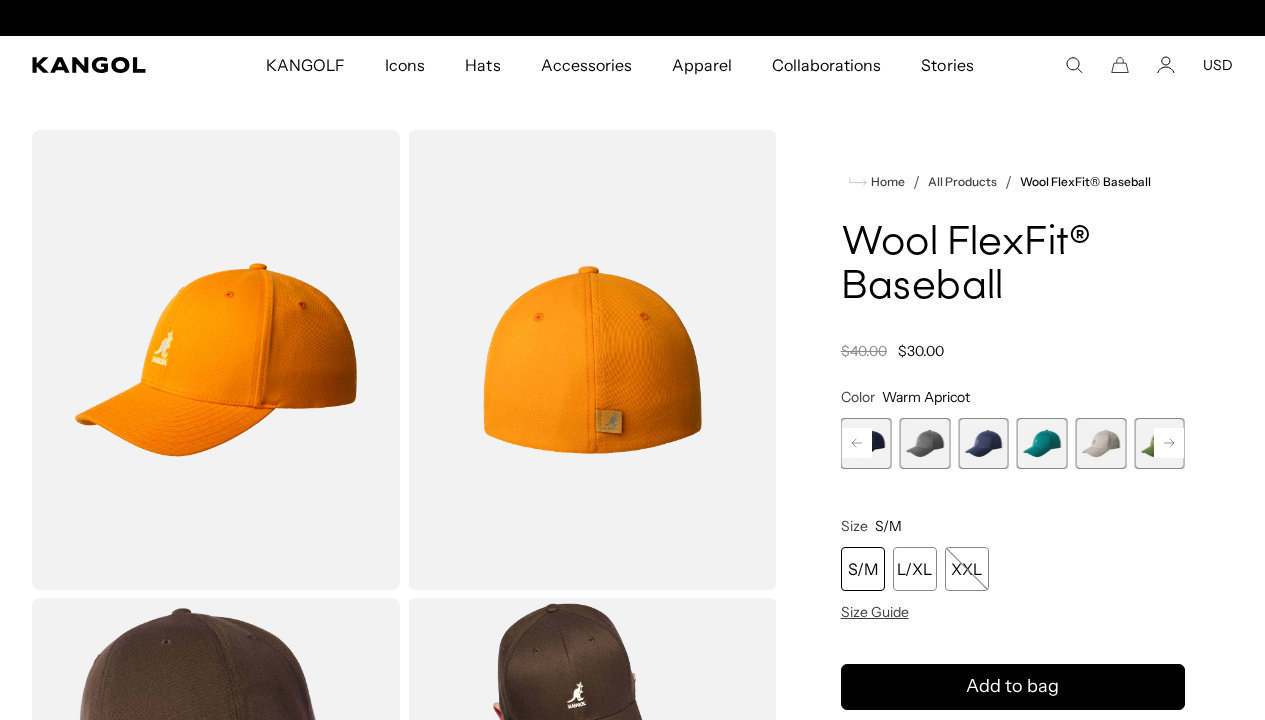 scroll, scrollTop: 0, scrollLeft: 412, axis: horizontal 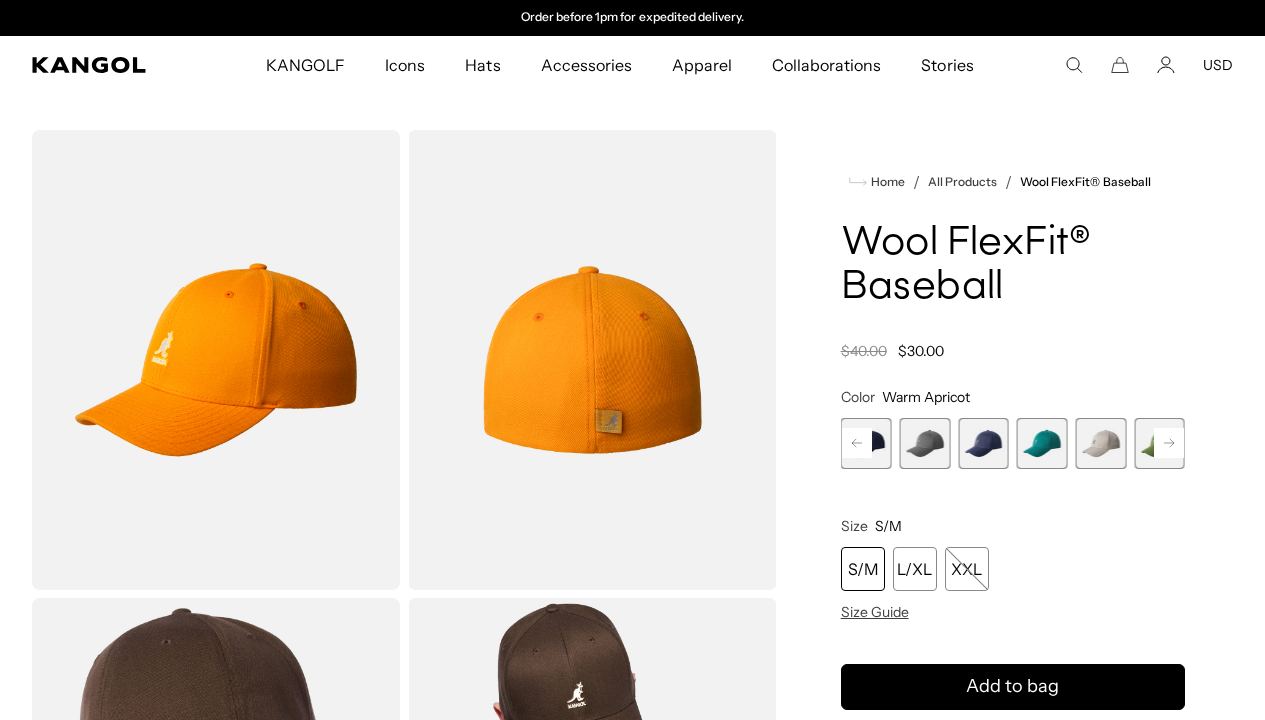 click 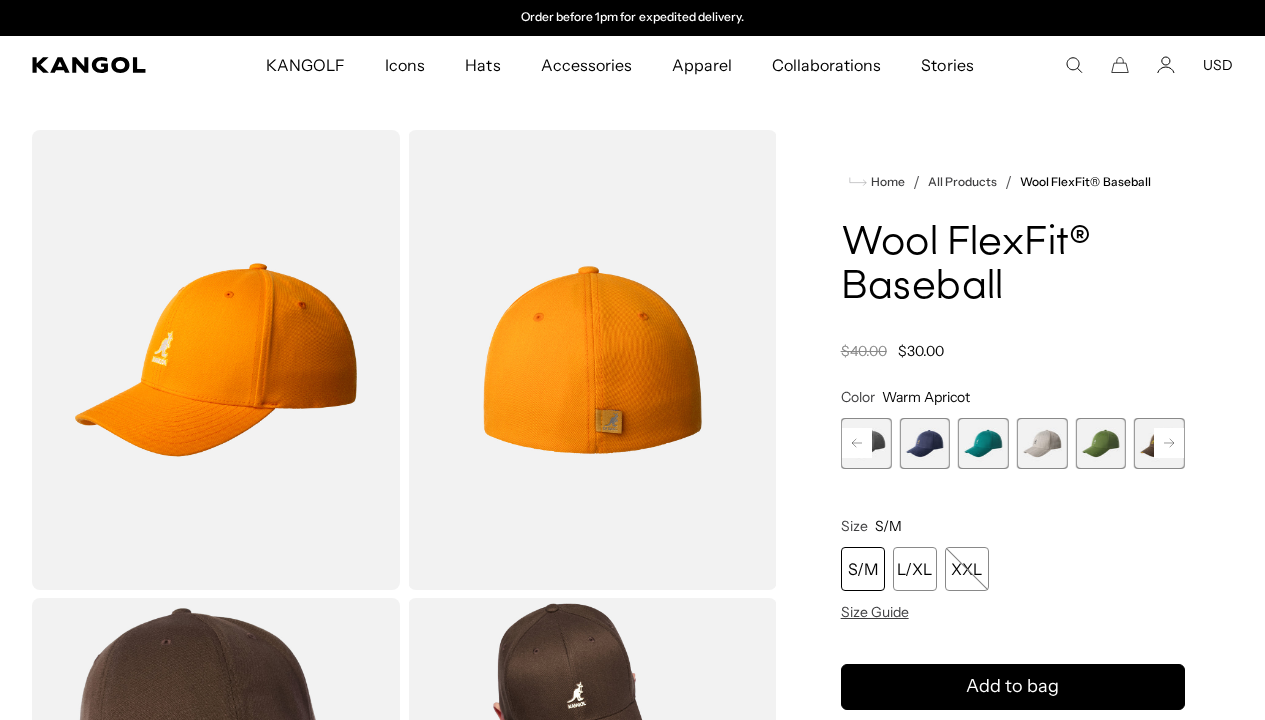 click at bounding box center (1101, 443) 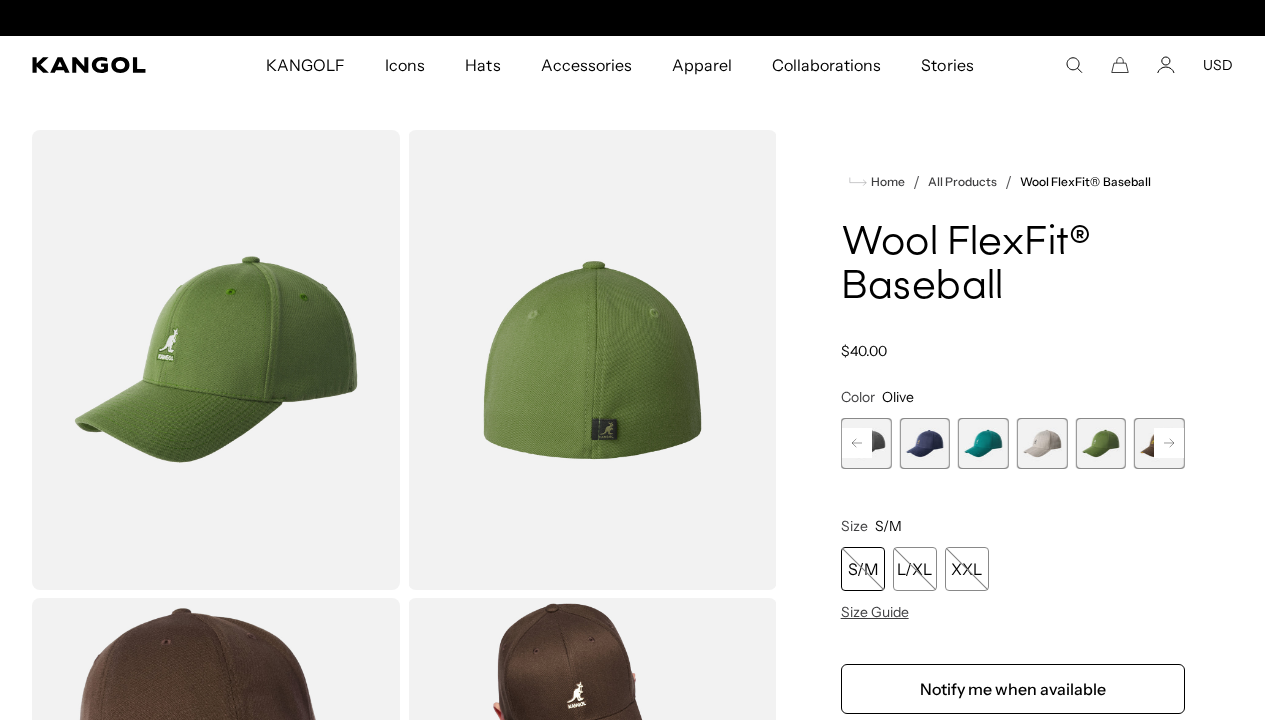 scroll, scrollTop: 0, scrollLeft: 0, axis: both 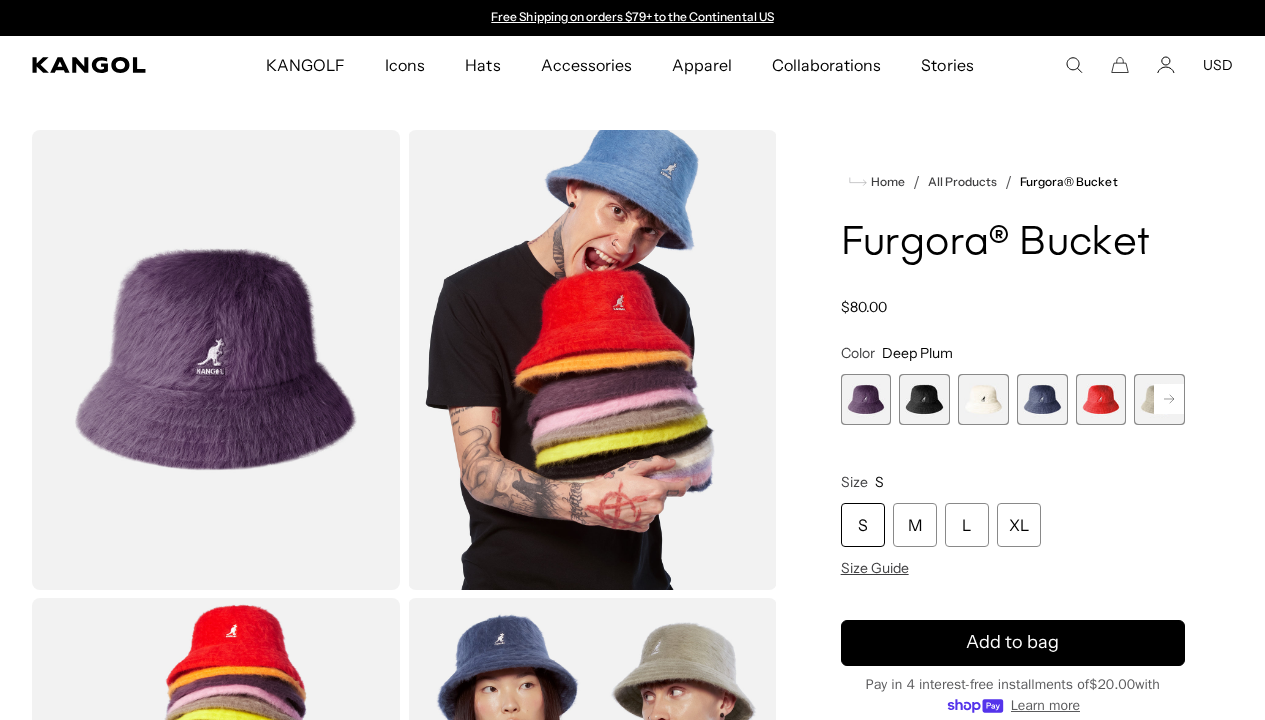 click 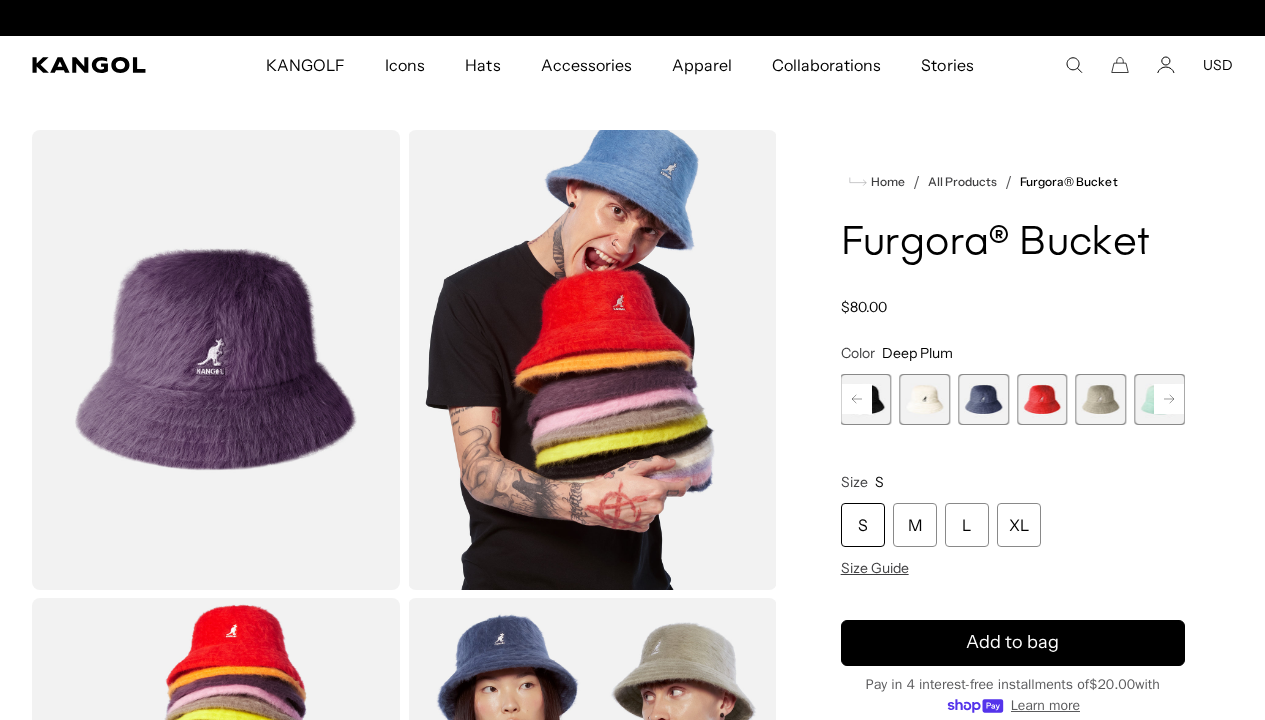 scroll, scrollTop: 0, scrollLeft: 412, axis: horizontal 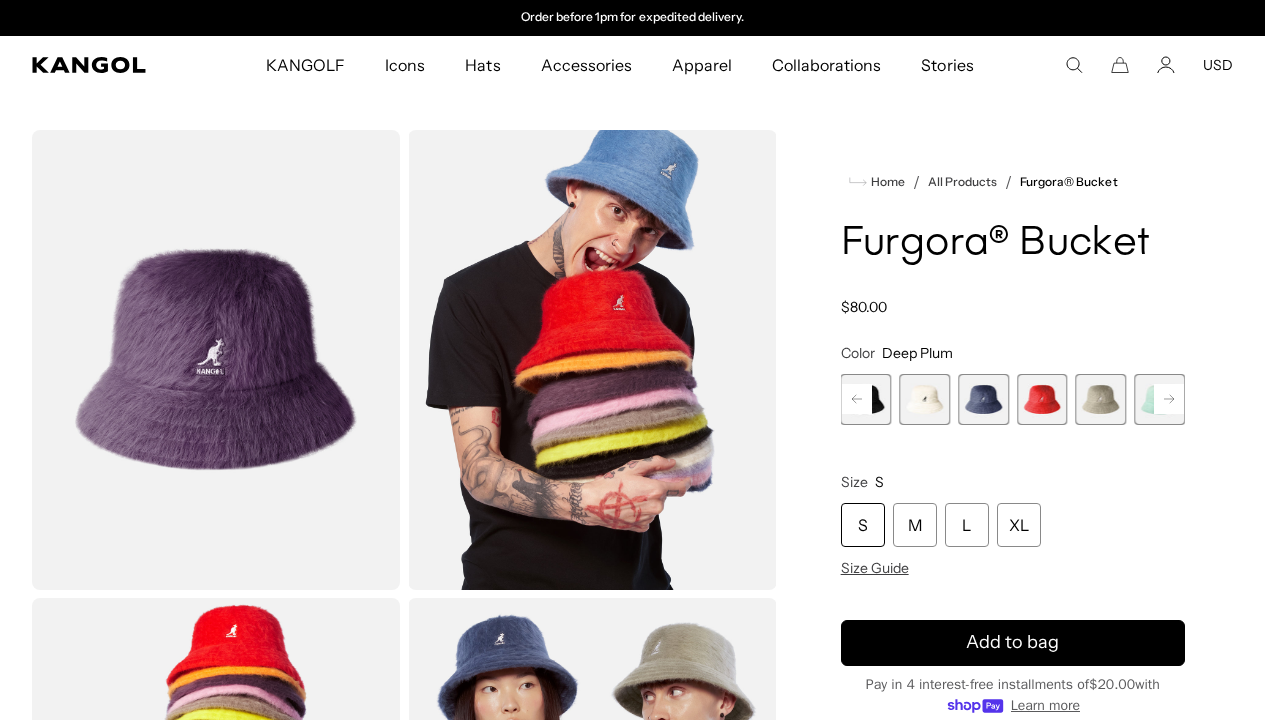 click 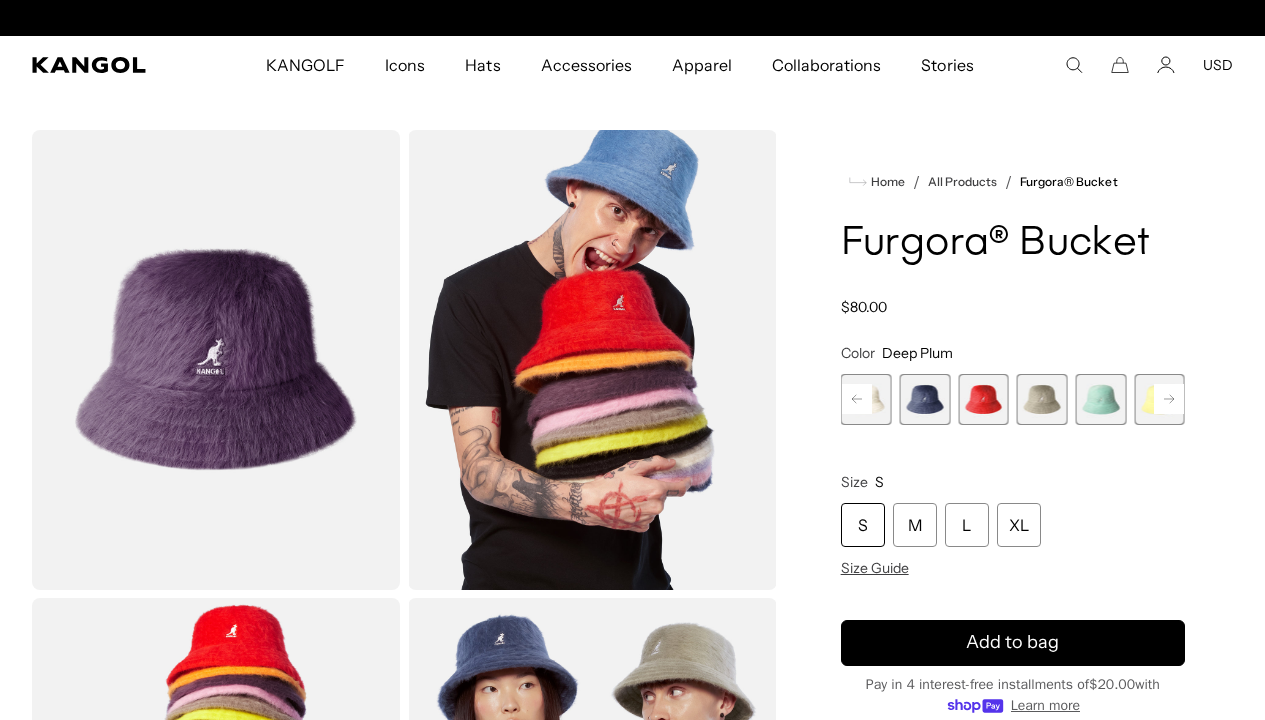 scroll, scrollTop: 0, scrollLeft: 0, axis: both 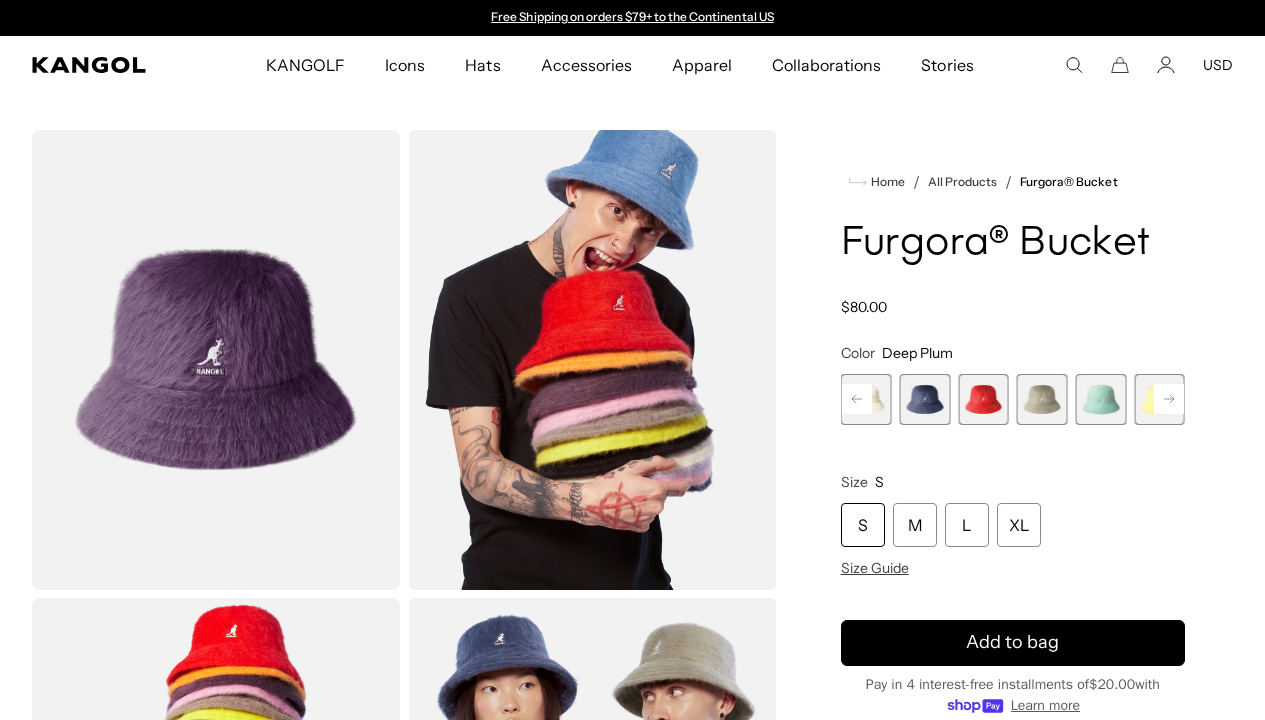 click 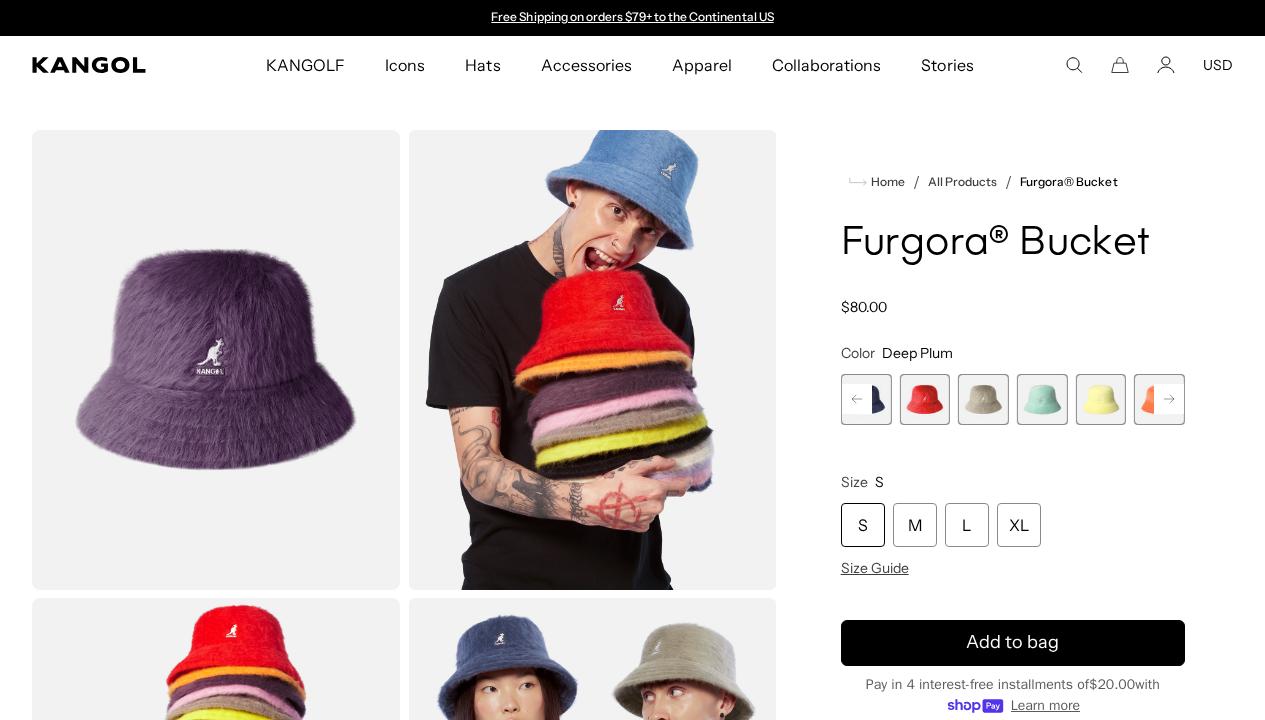 click 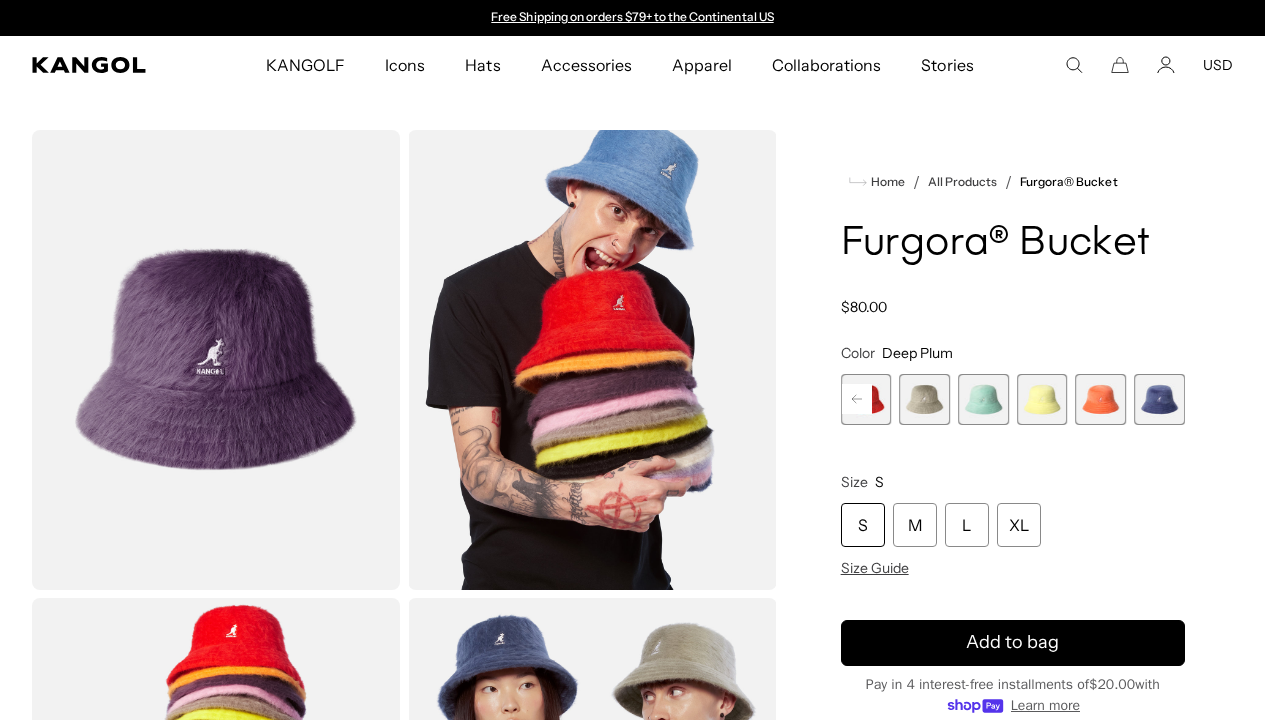 click at bounding box center (1159, 399) 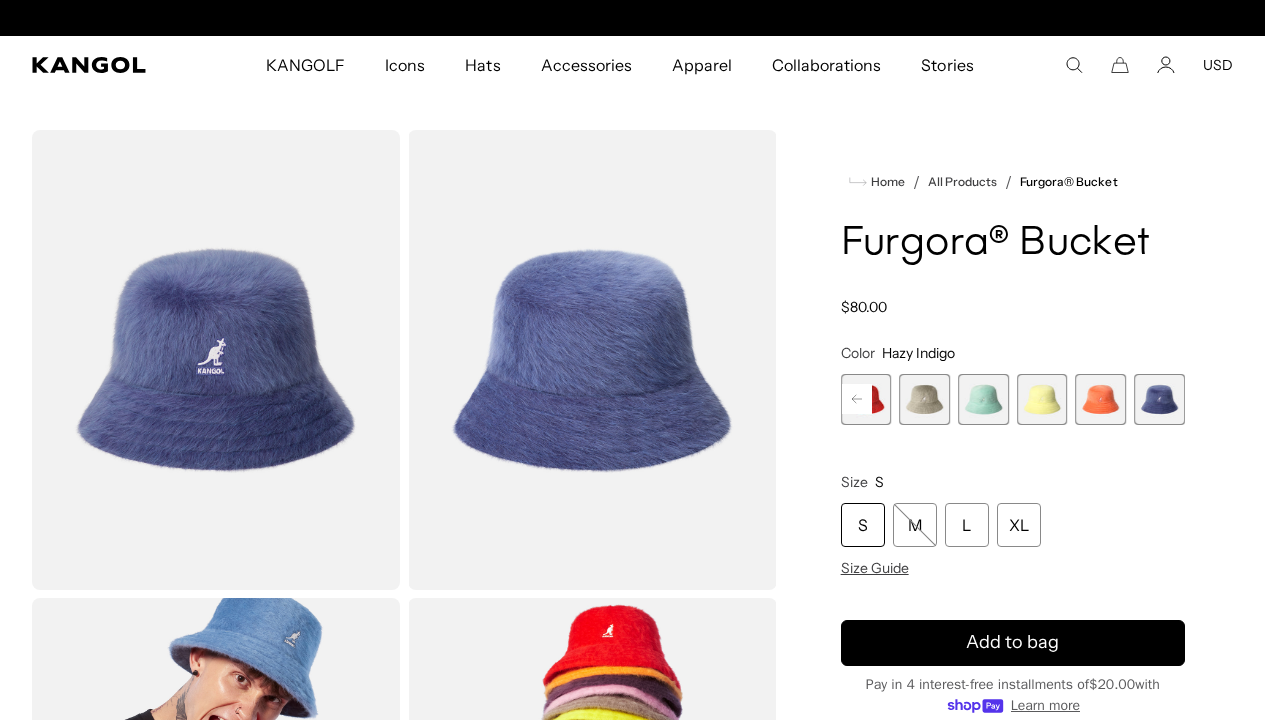 scroll, scrollTop: 0, scrollLeft: 0, axis: both 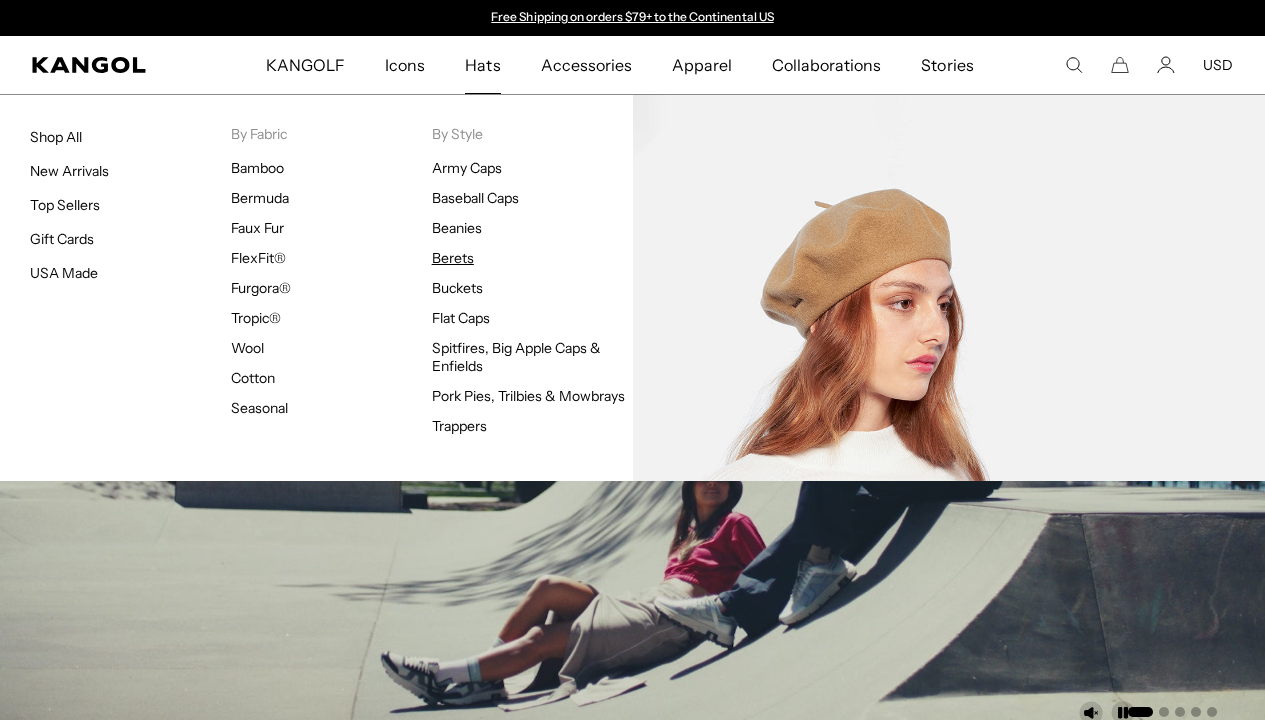 click on "Berets" at bounding box center (453, 258) 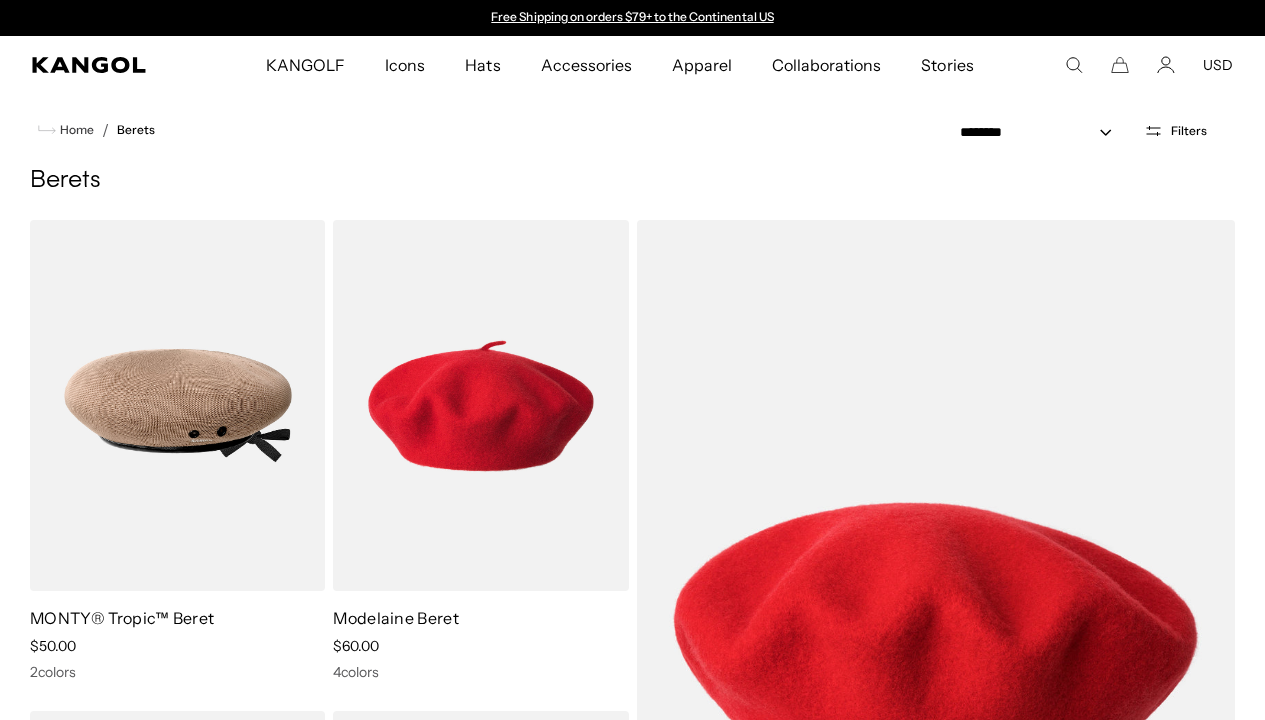 scroll, scrollTop: 0, scrollLeft: 0, axis: both 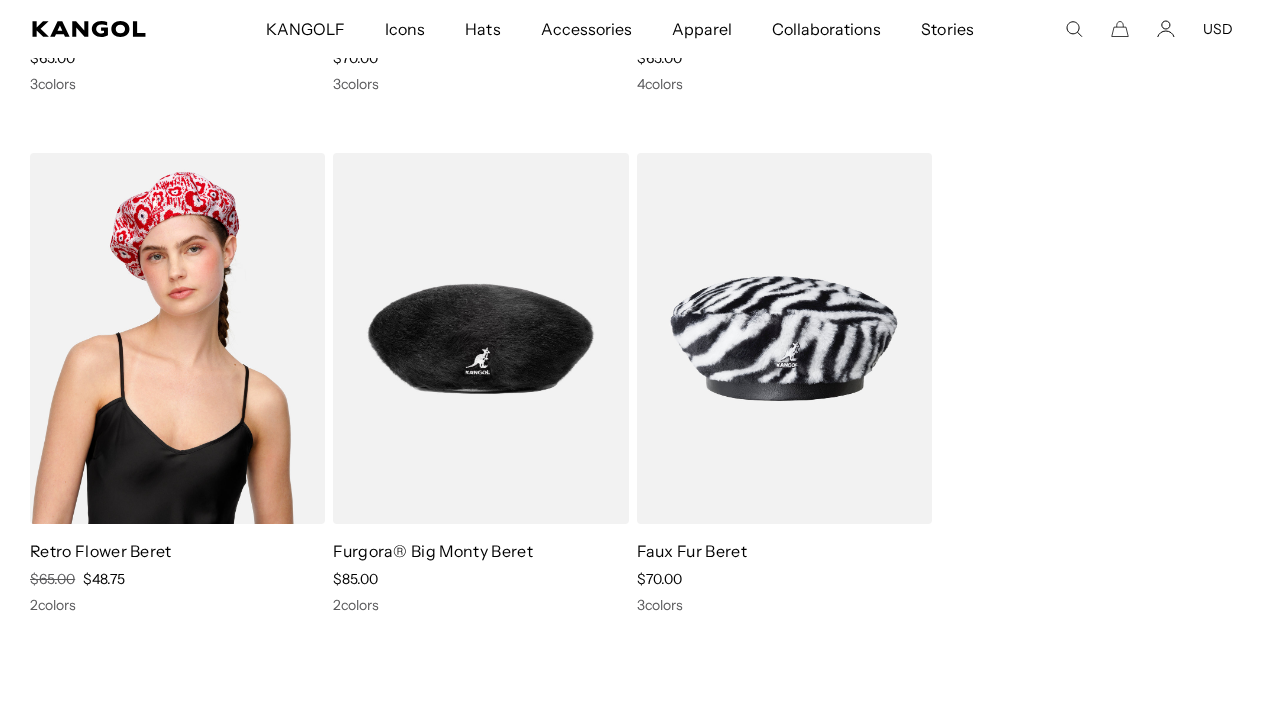 click at bounding box center (177, 338) 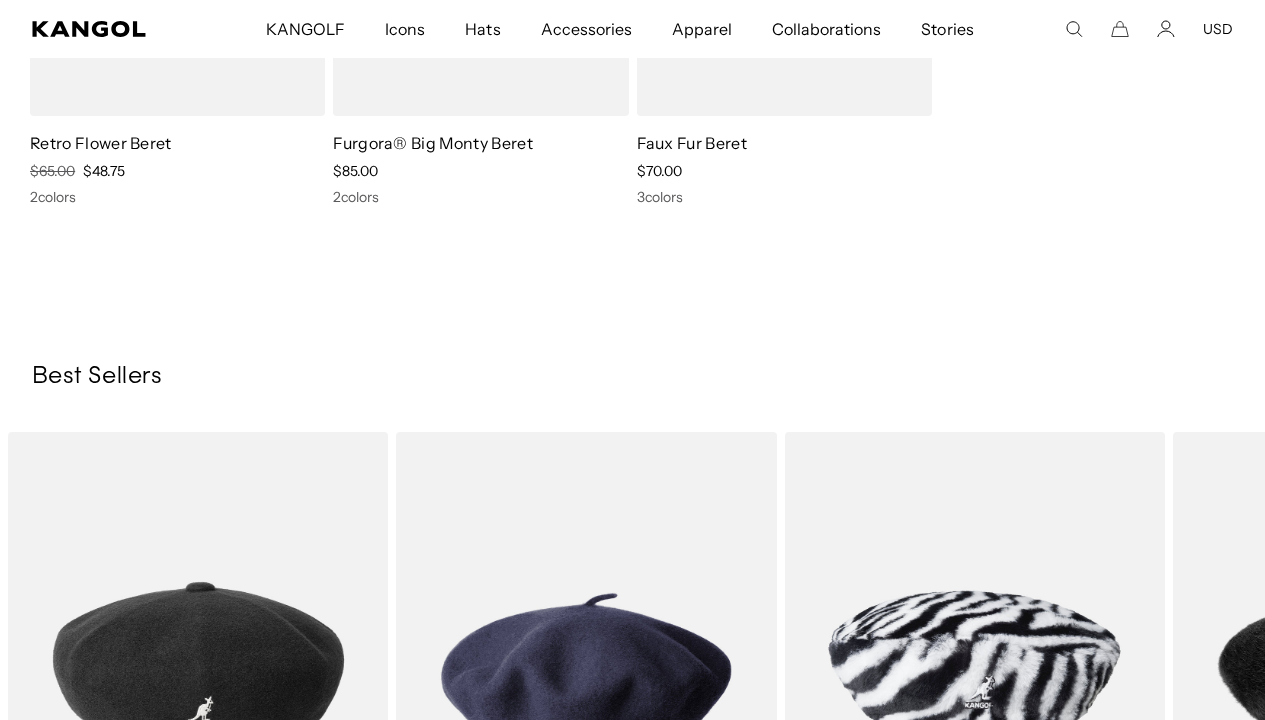 scroll, scrollTop: 1525, scrollLeft: 0, axis: vertical 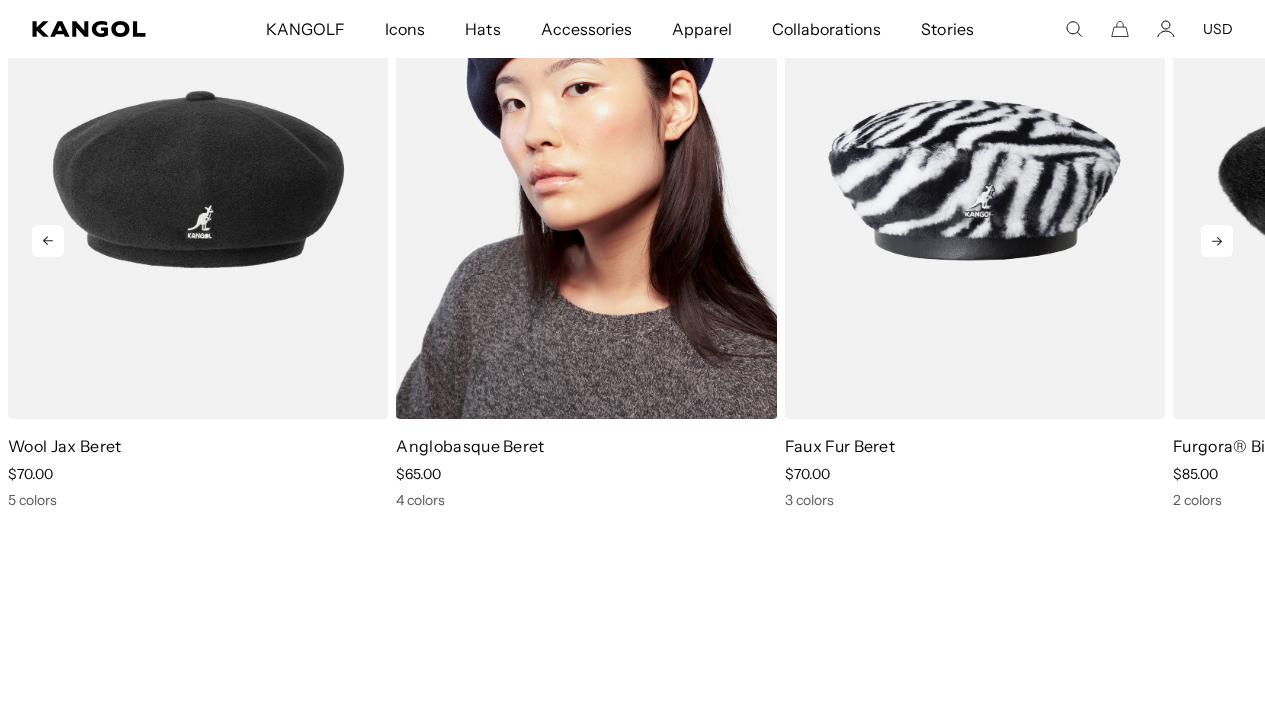 click at bounding box center [586, 179] 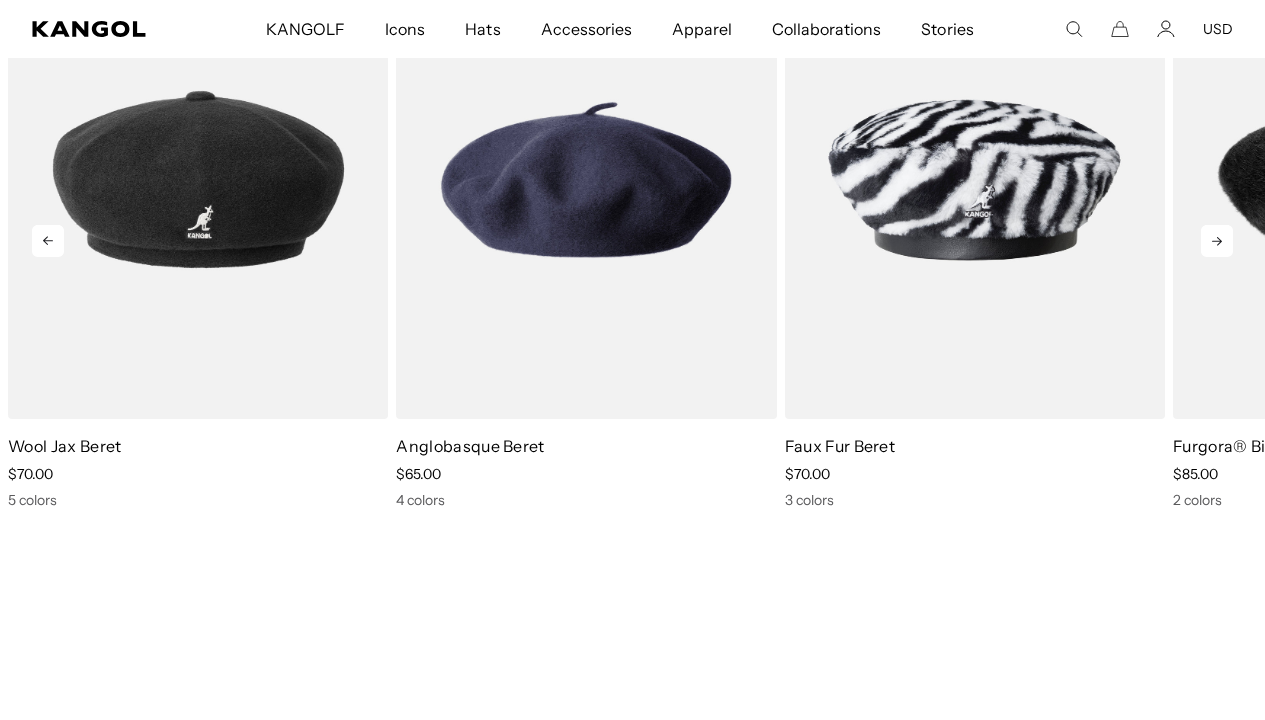 scroll, scrollTop: 0, scrollLeft: 0, axis: both 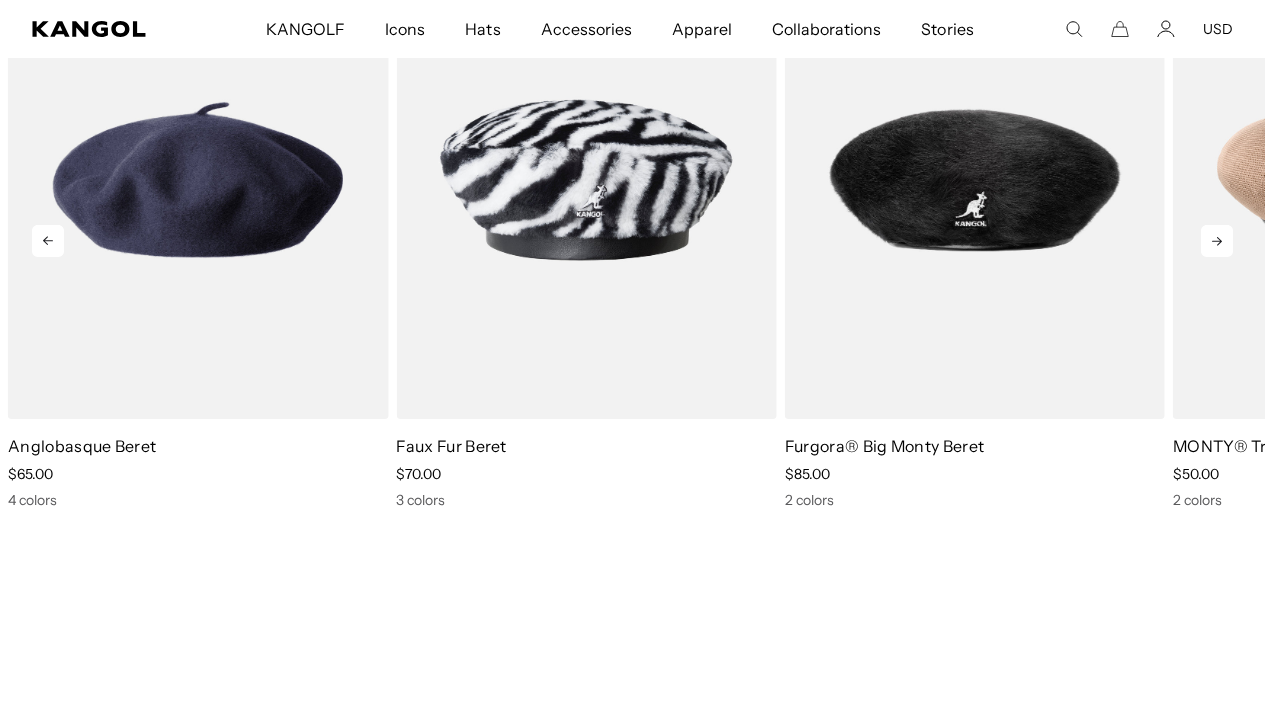 click 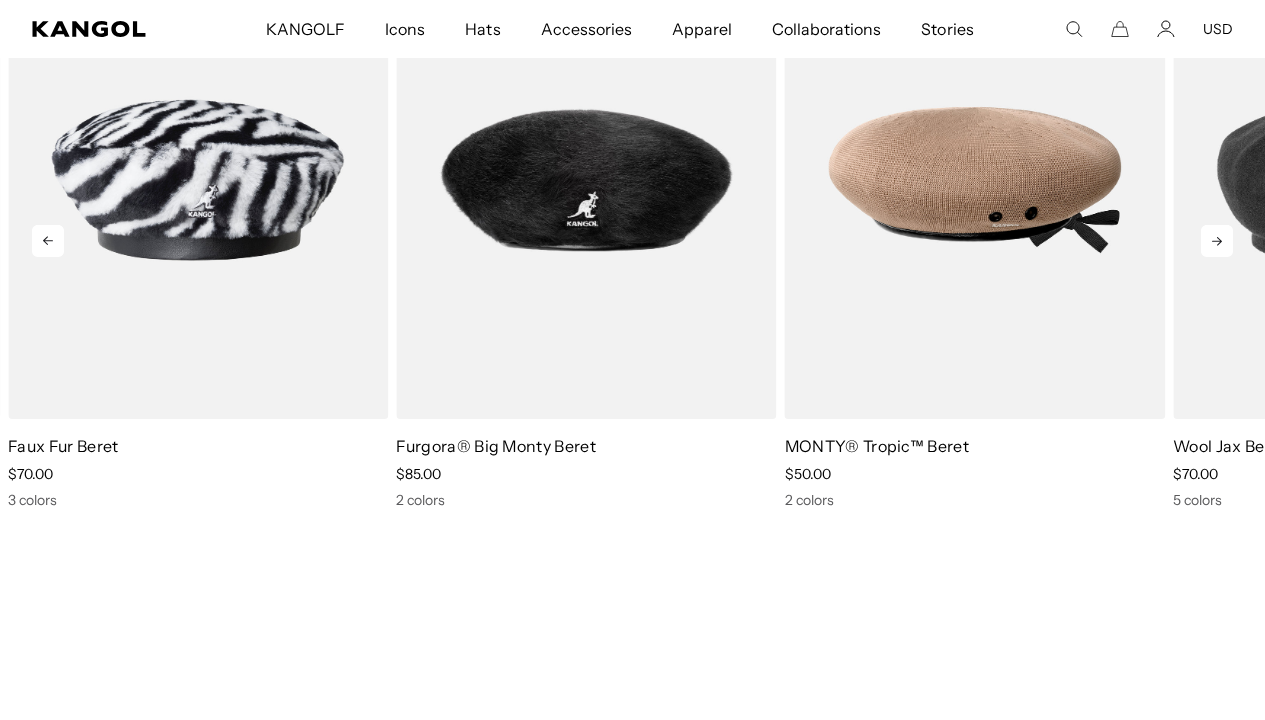 scroll, scrollTop: 0, scrollLeft: 0, axis: both 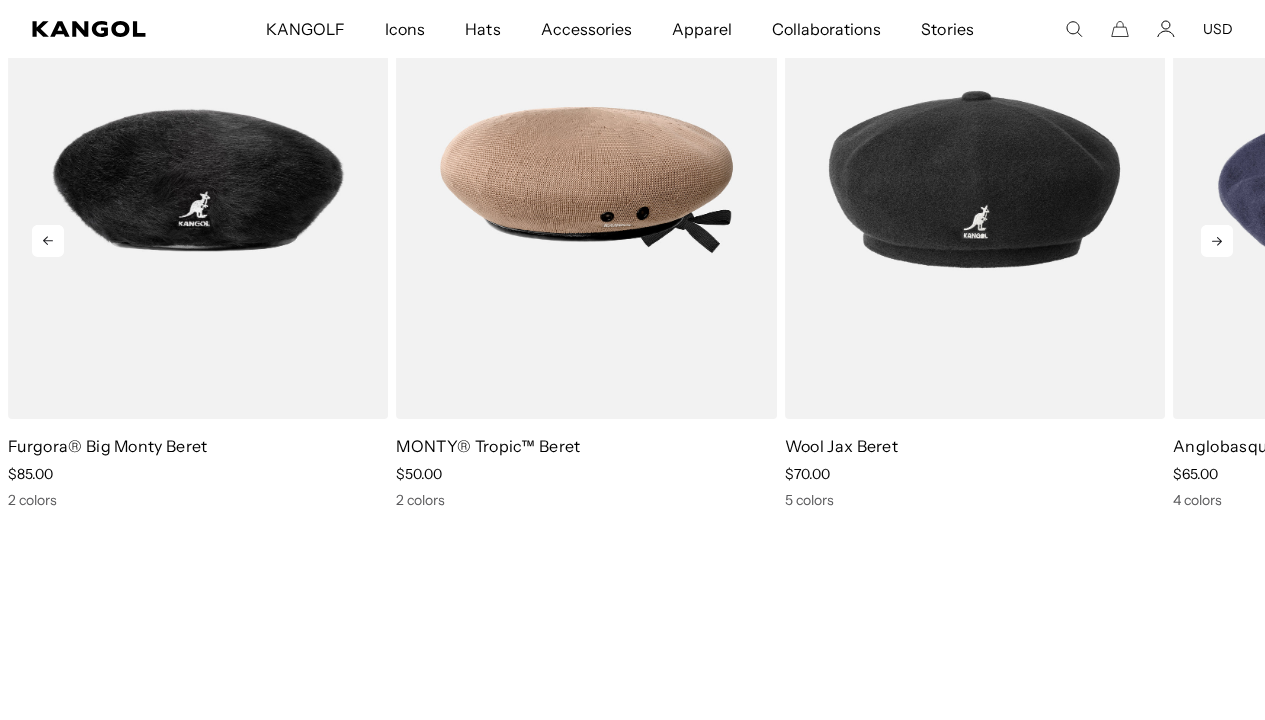 click 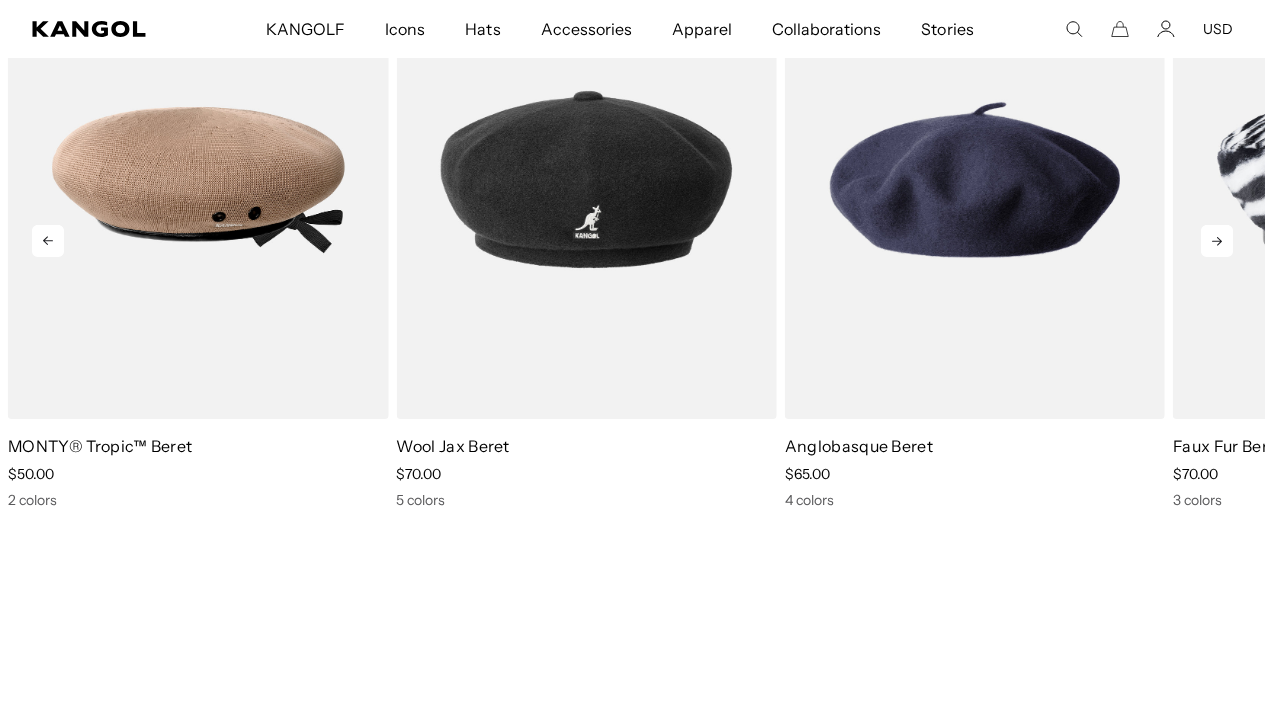 scroll, scrollTop: 0, scrollLeft: 0, axis: both 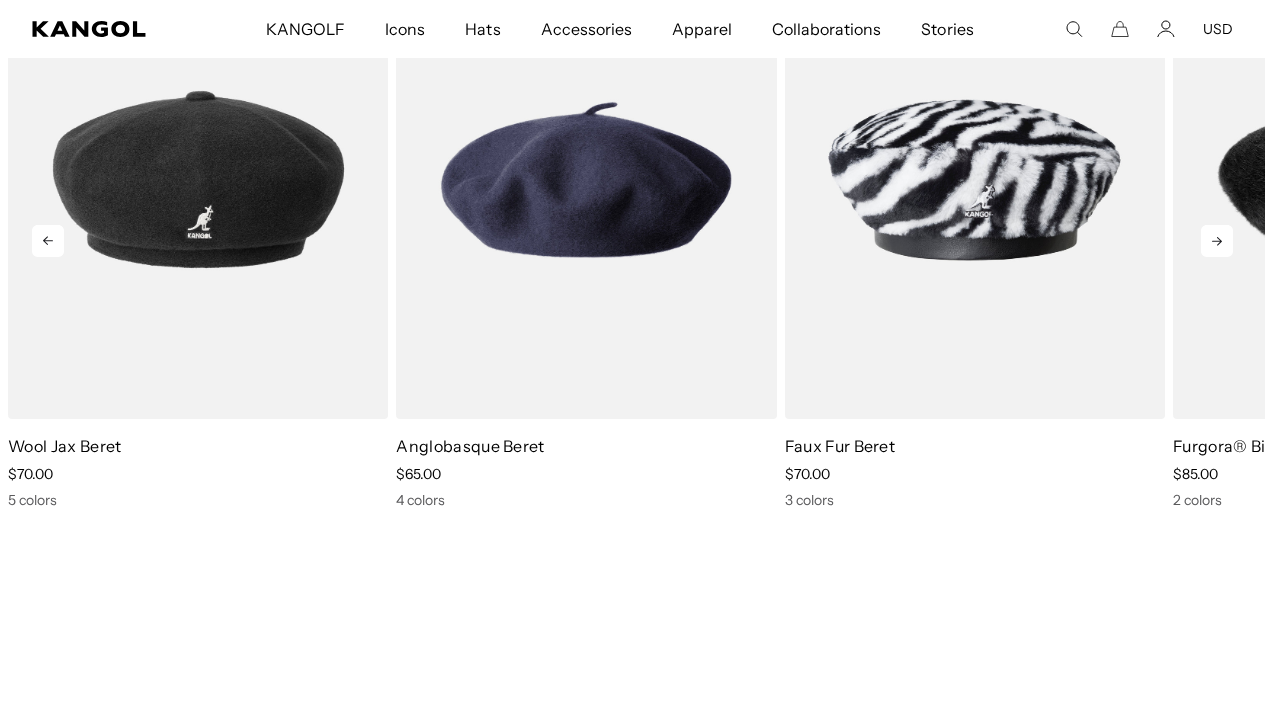 click 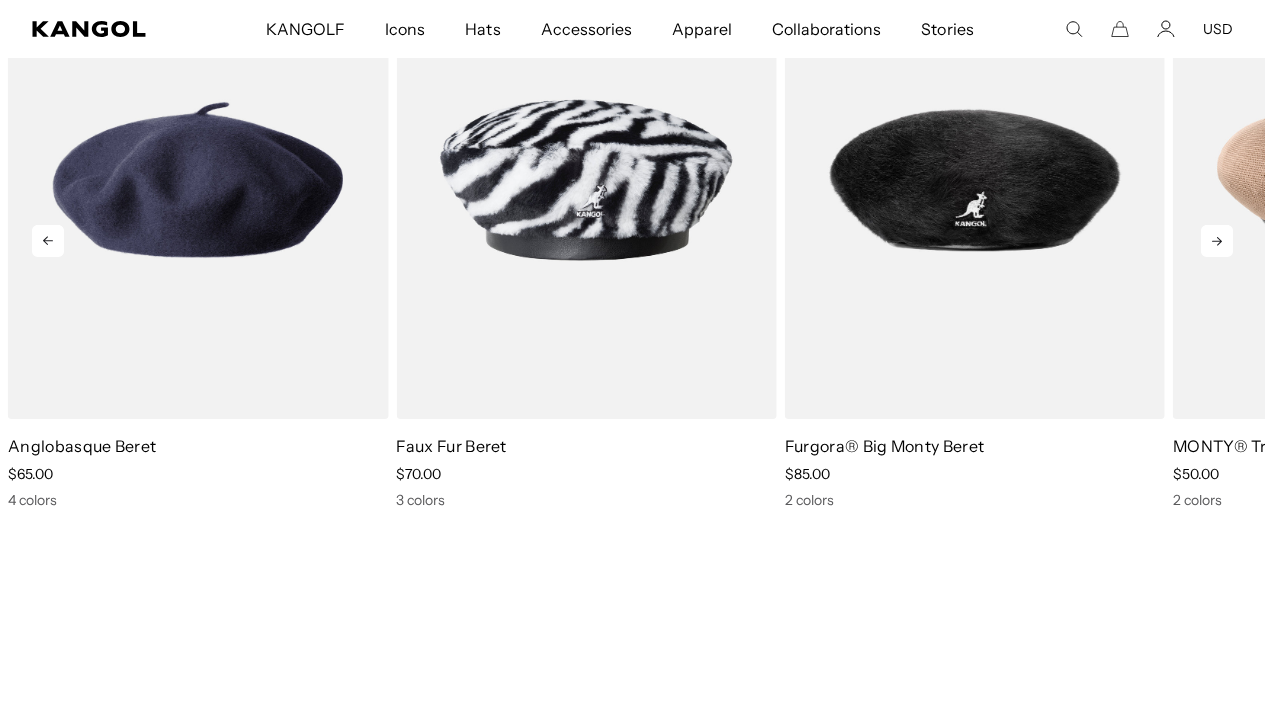 click 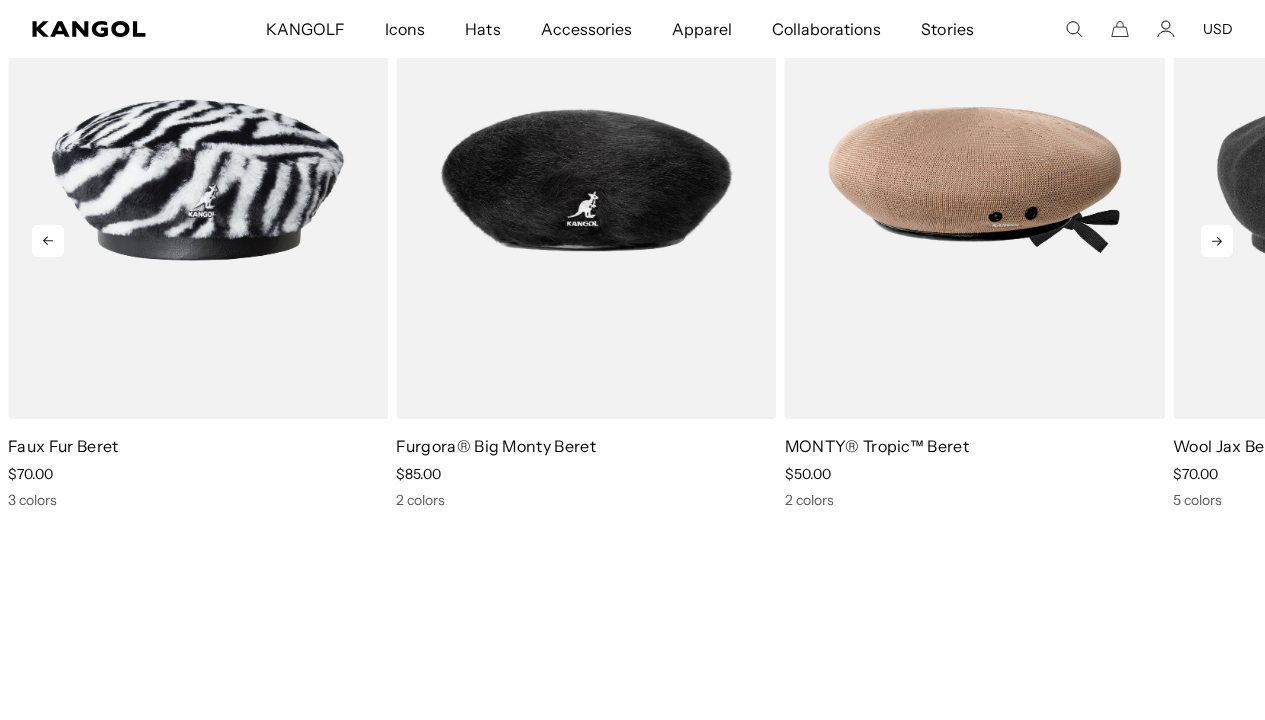 scroll, scrollTop: 0, scrollLeft: 0, axis: both 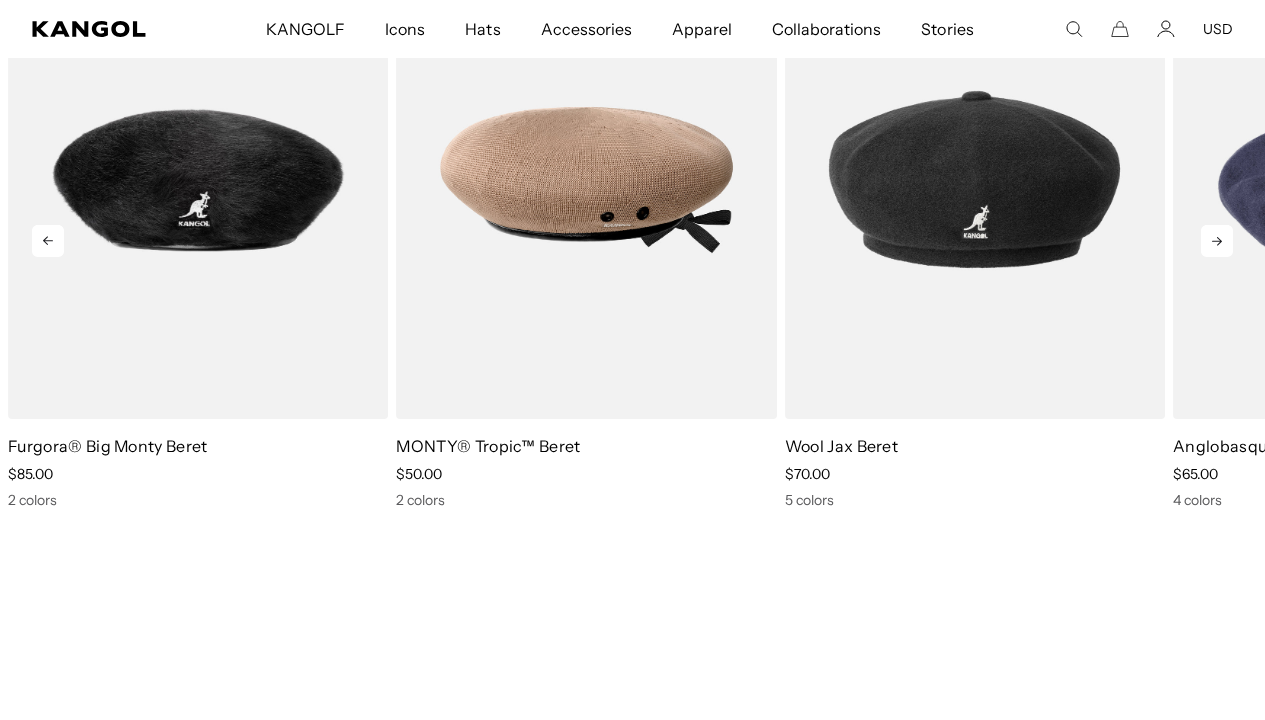 click 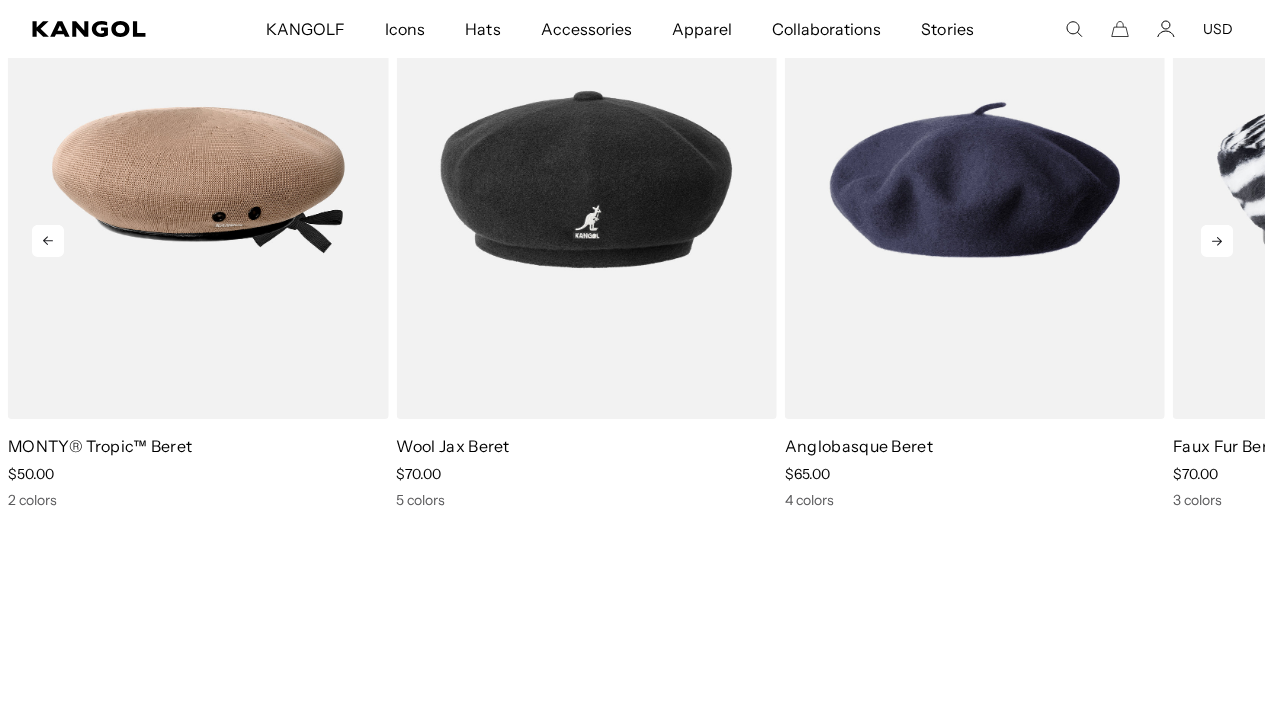scroll, scrollTop: 0, scrollLeft: 412, axis: horizontal 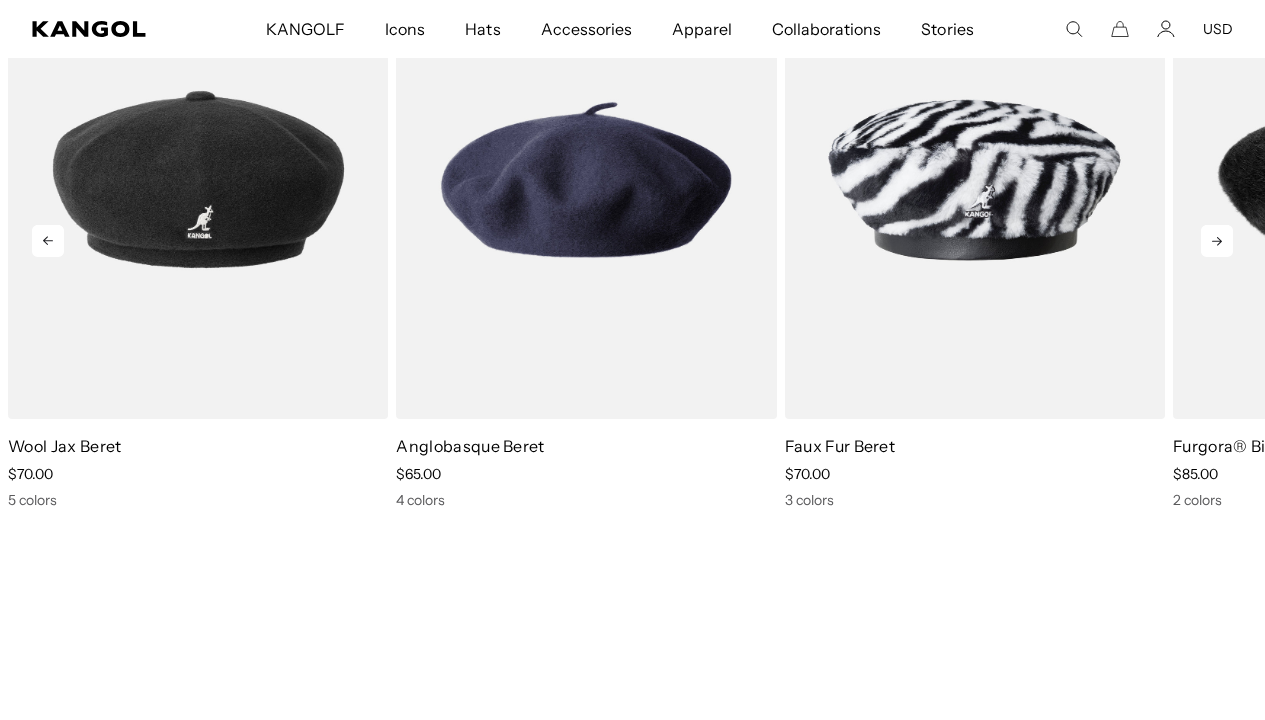 click 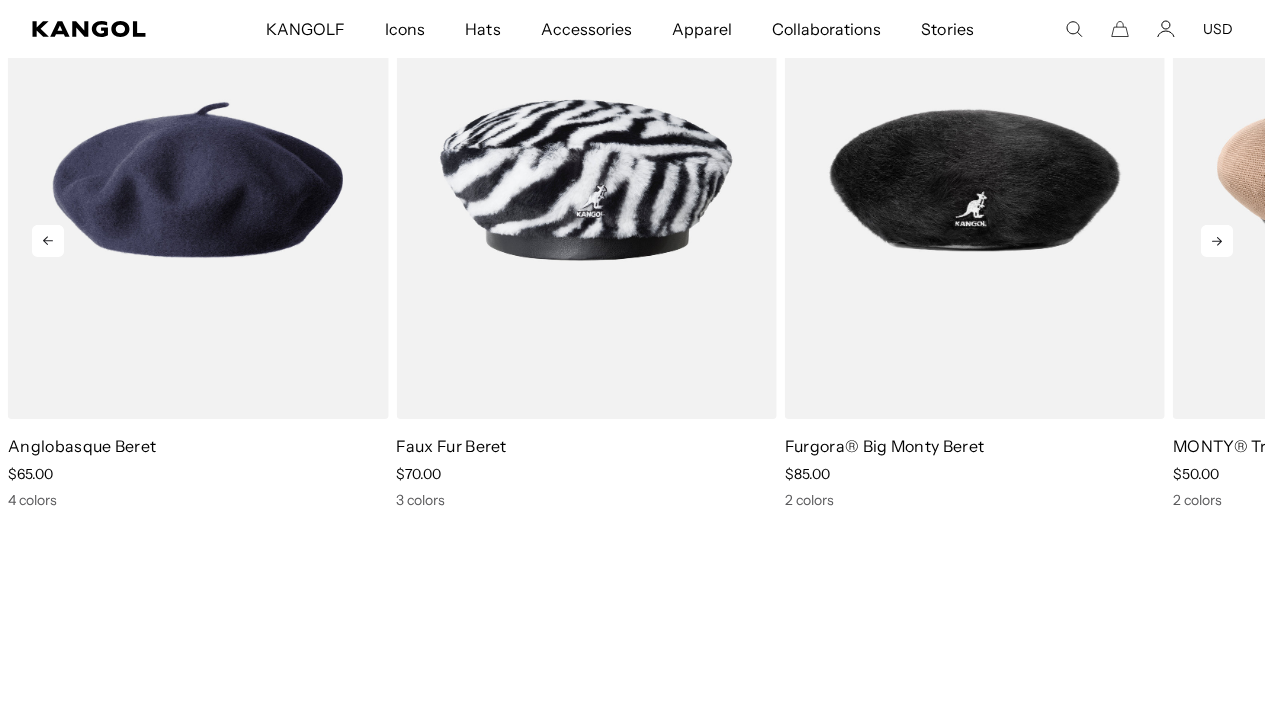 scroll, scrollTop: 0, scrollLeft: 0, axis: both 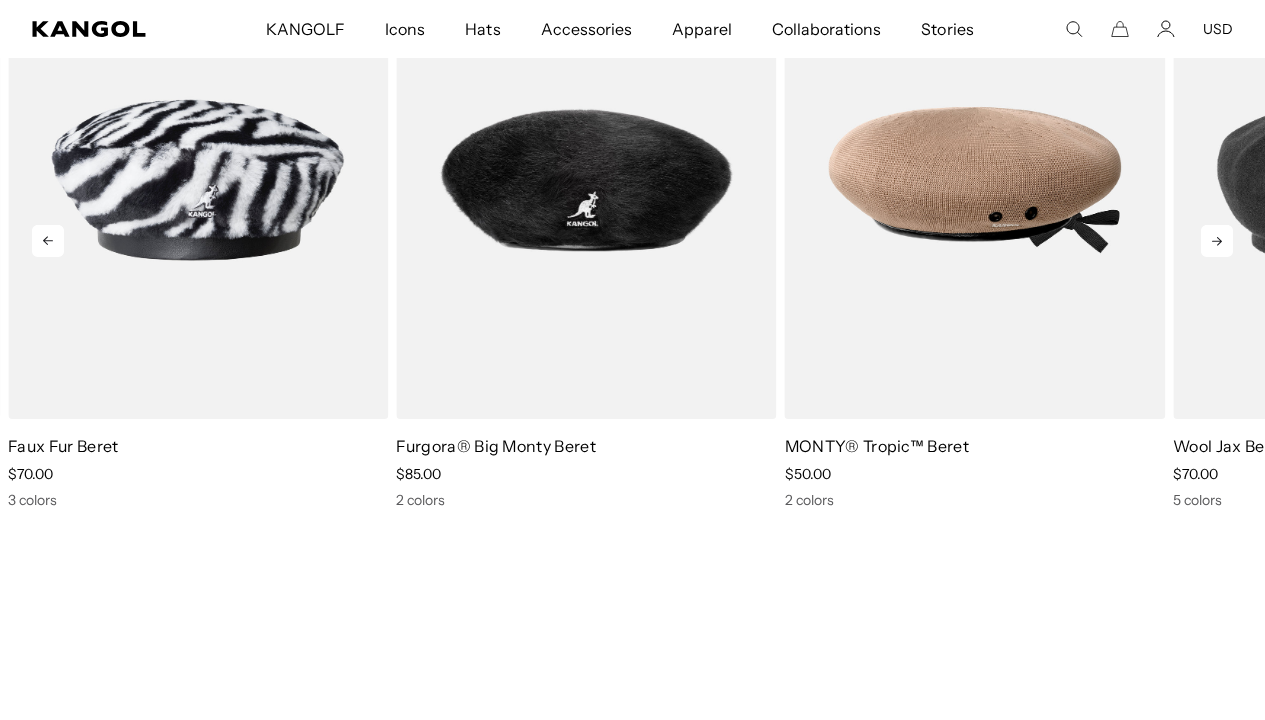 click 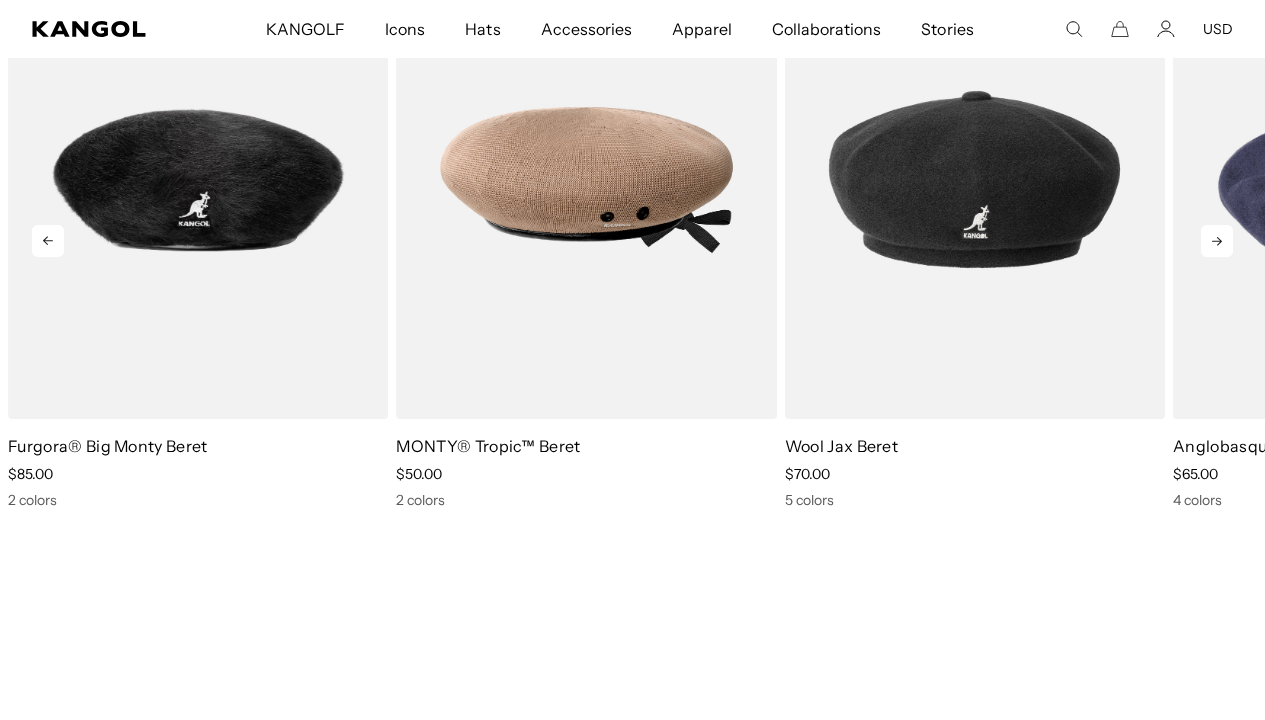 click 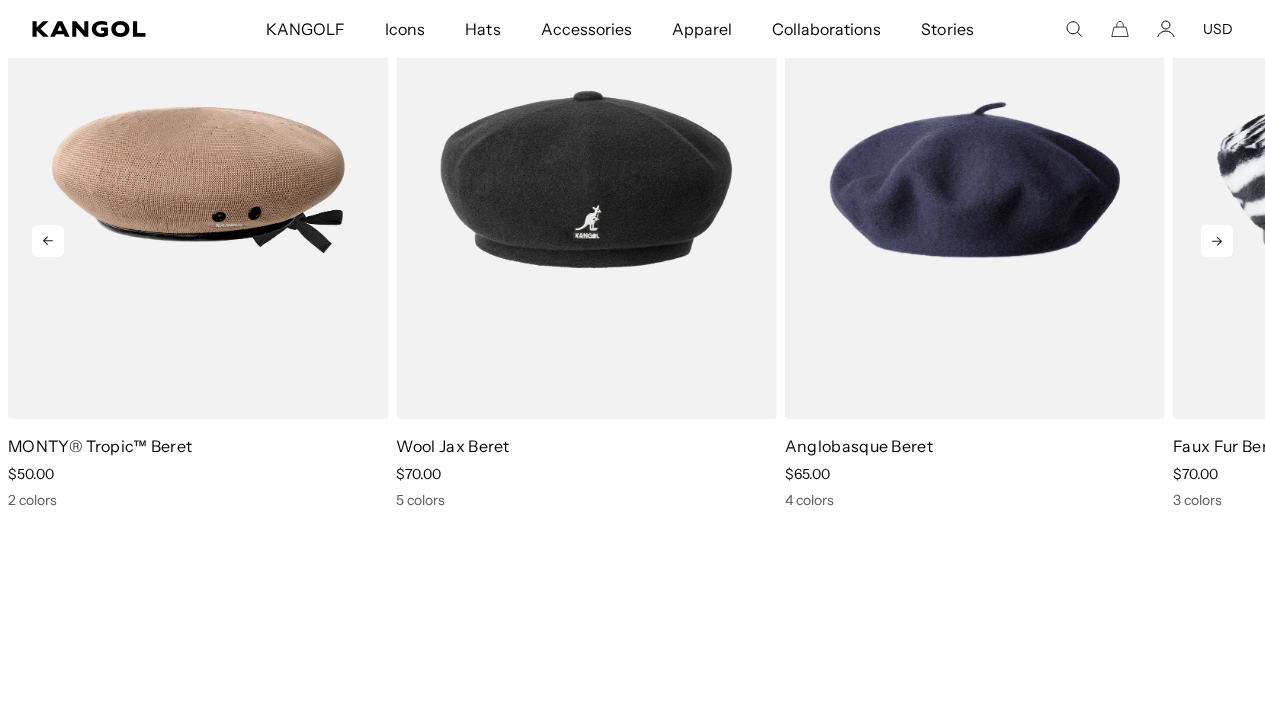 scroll, scrollTop: 0, scrollLeft: 0, axis: both 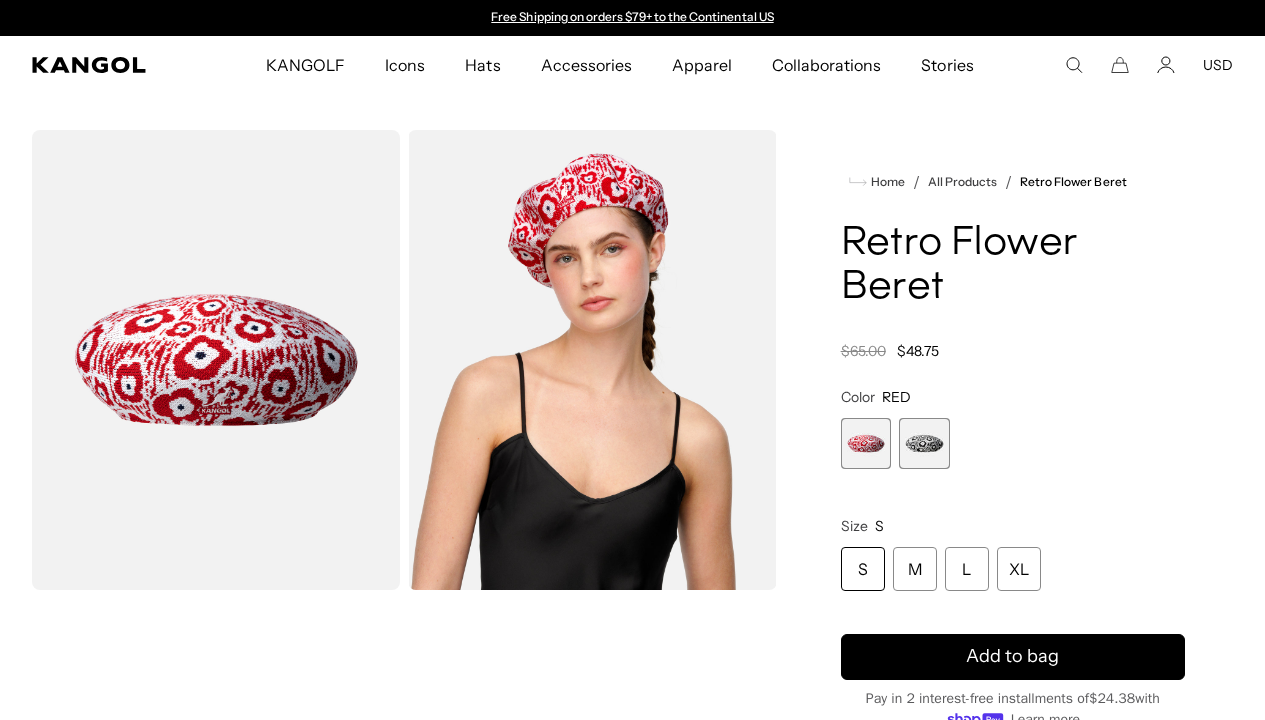 click at bounding box center (924, 443) 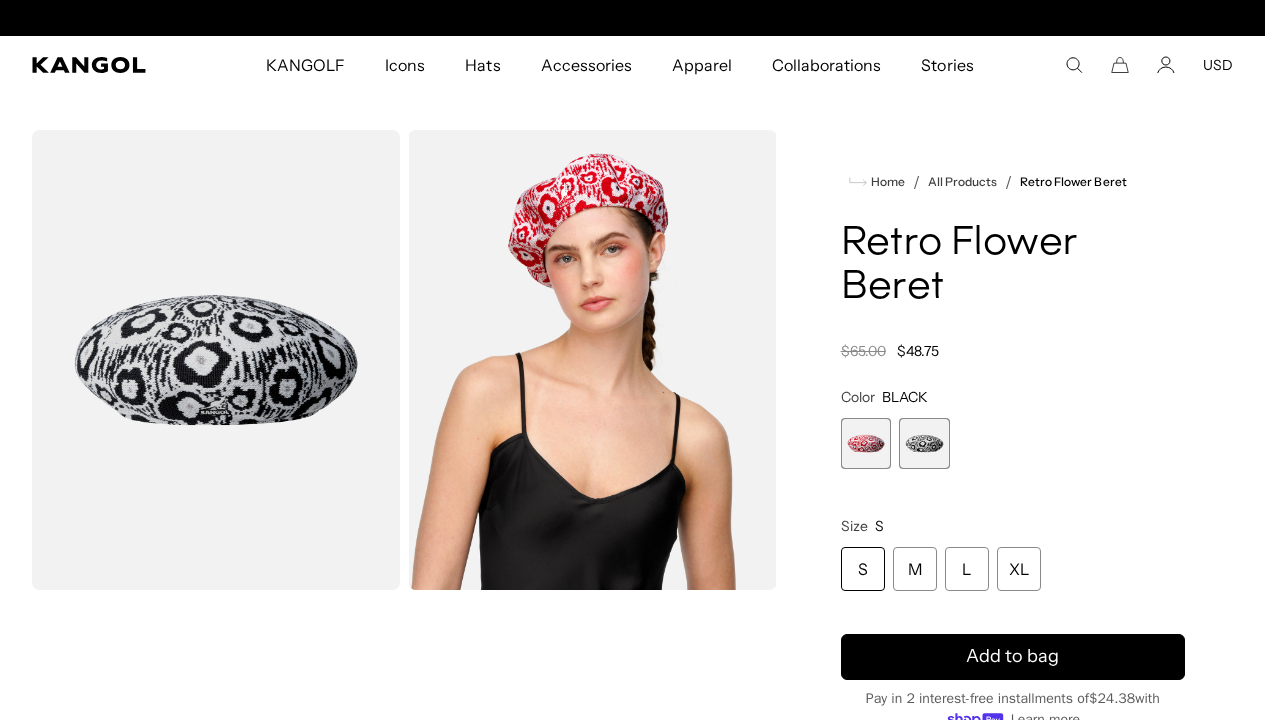 scroll, scrollTop: 0, scrollLeft: 0, axis: both 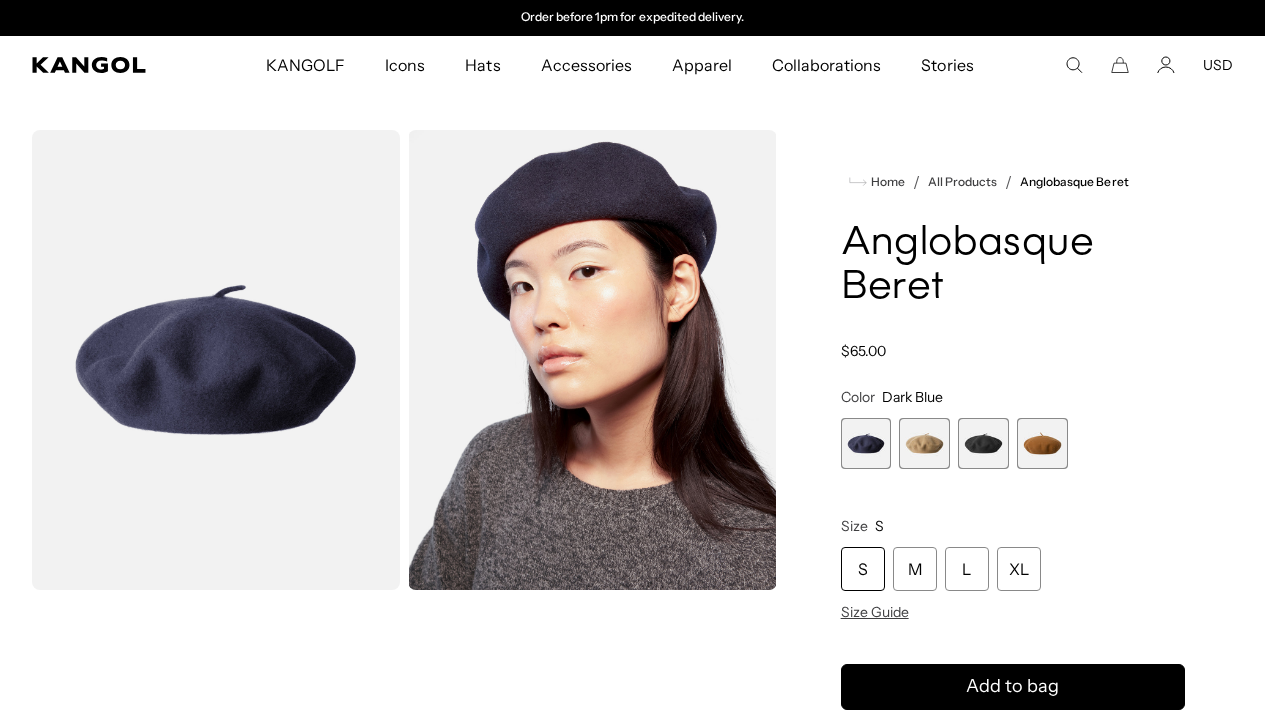 click at bounding box center (983, 443) 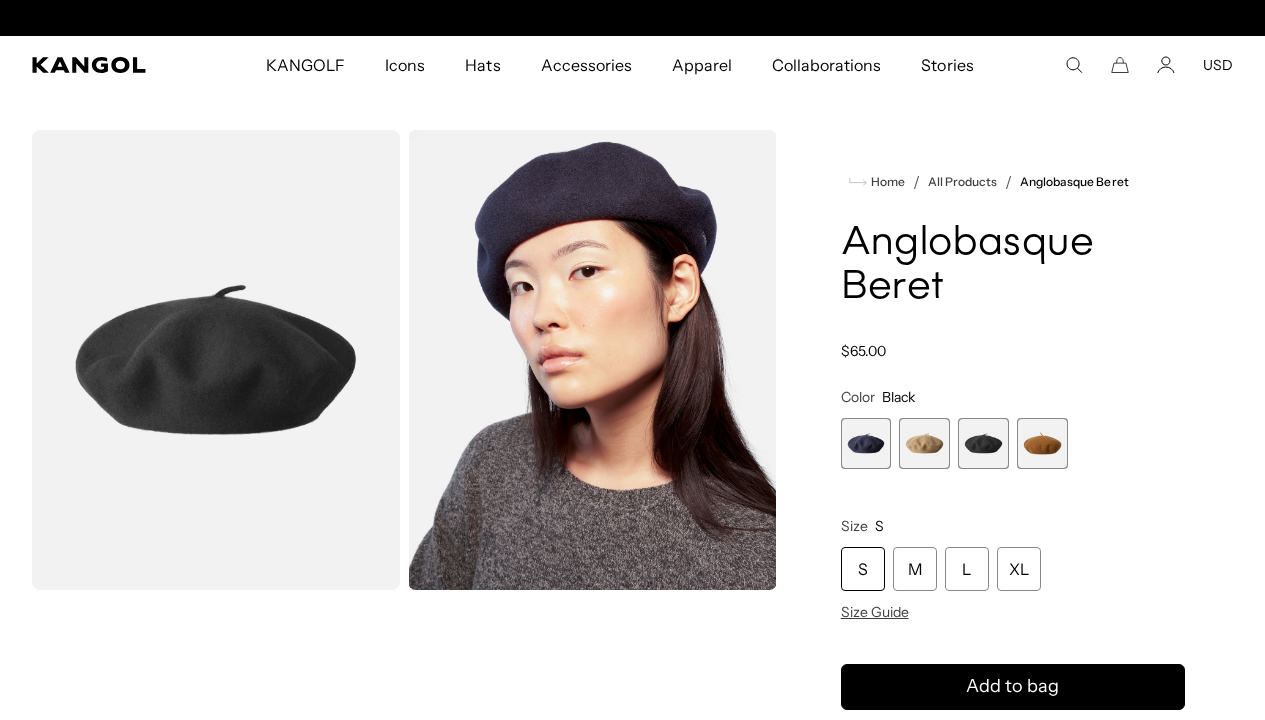 scroll, scrollTop: 0, scrollLeft: 0, axis: both 